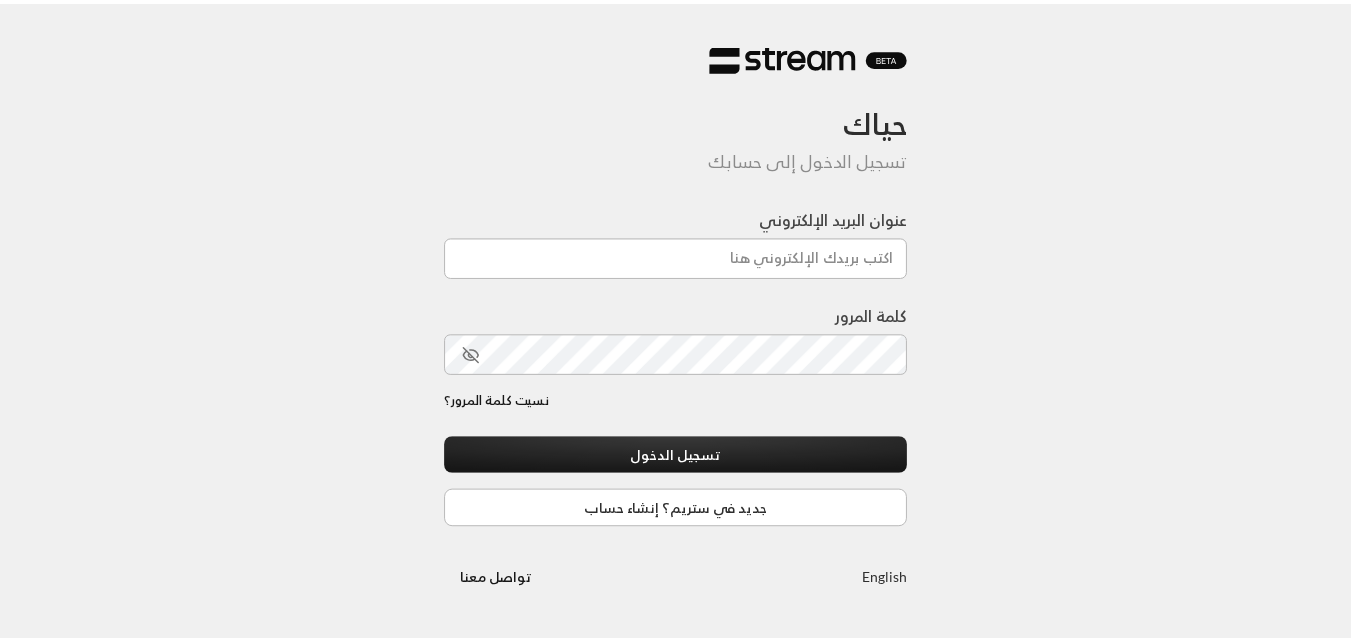 scroll, scrollTop: 0, scrollLeft: 0, axis: both 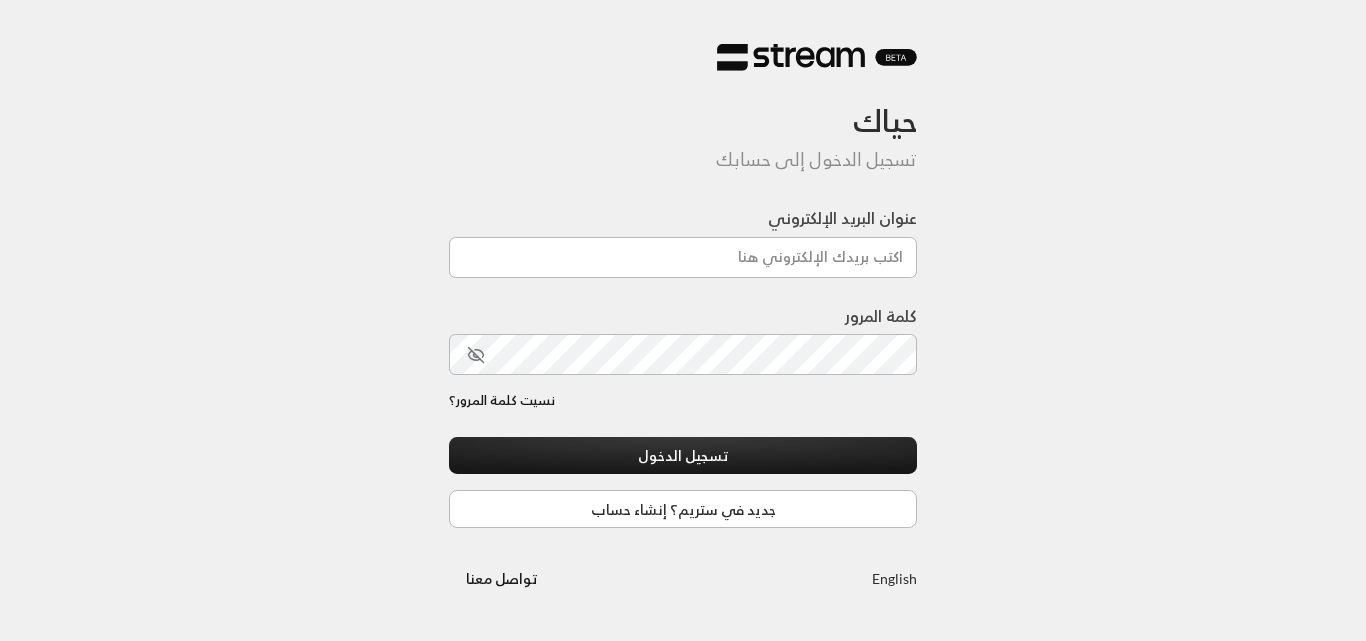 type on "[DOMAIN_NAME][EMAIL_ADDRESS][DOMAIN_NAME]" 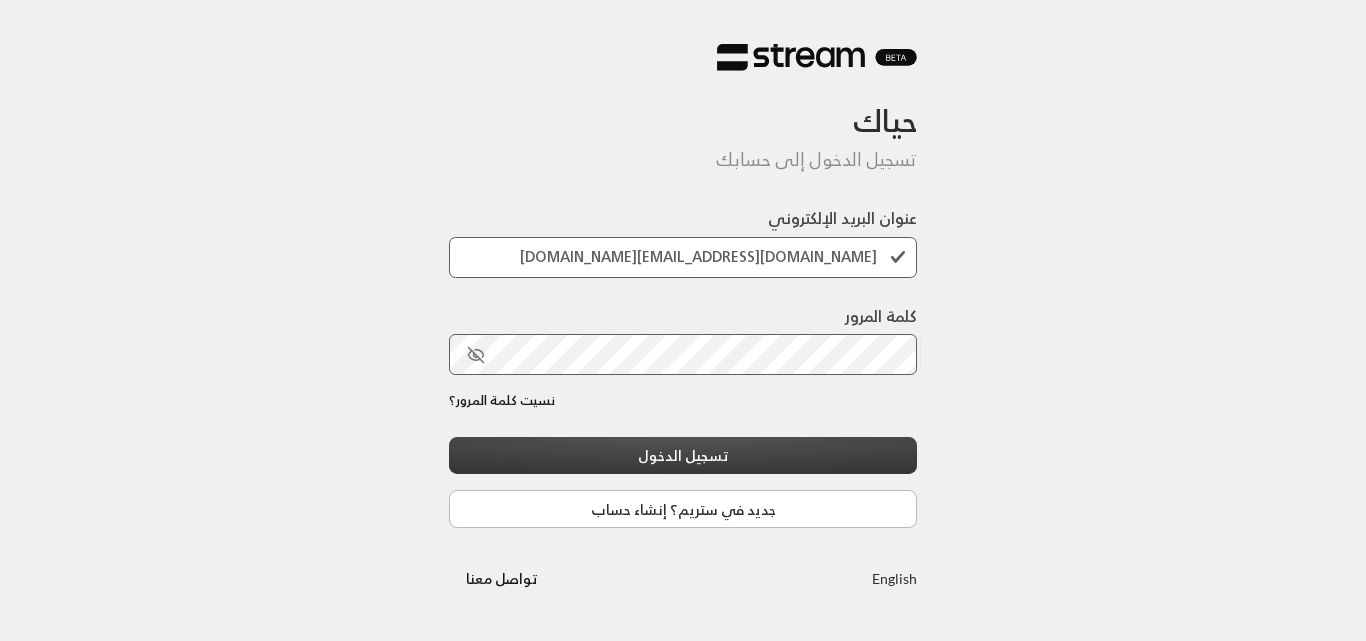 click on "تسجيل الدخول" at bounding box center (683, 455) 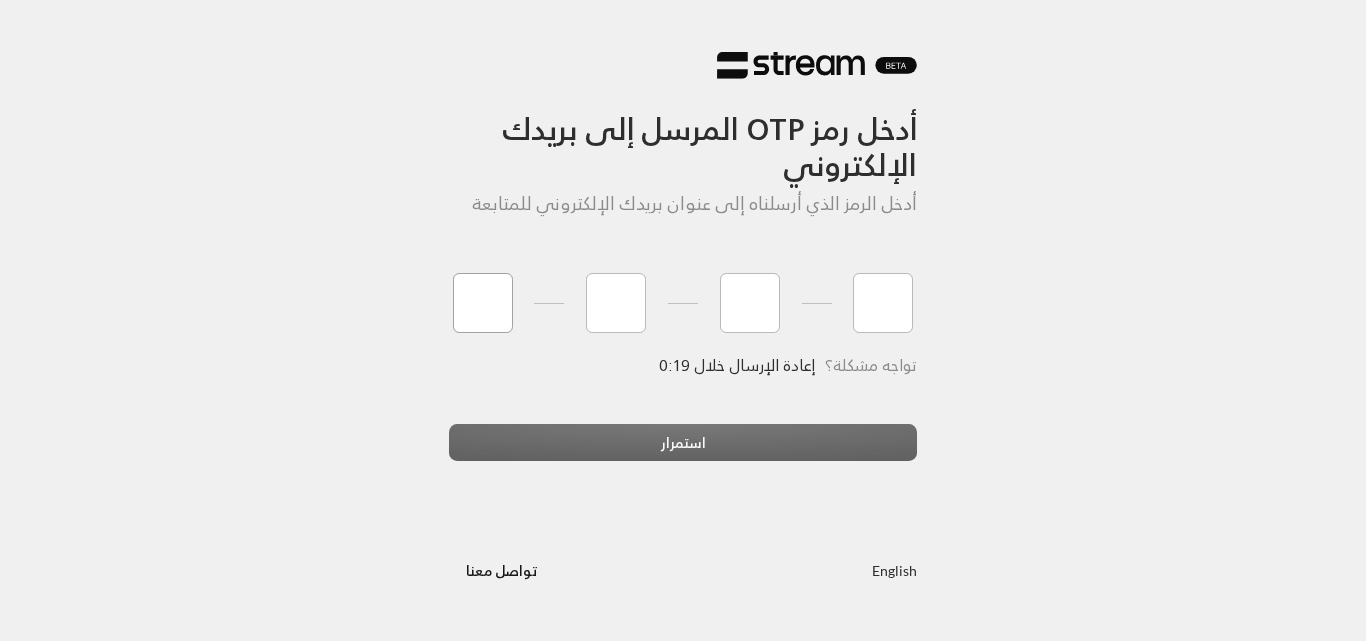 type on "6" 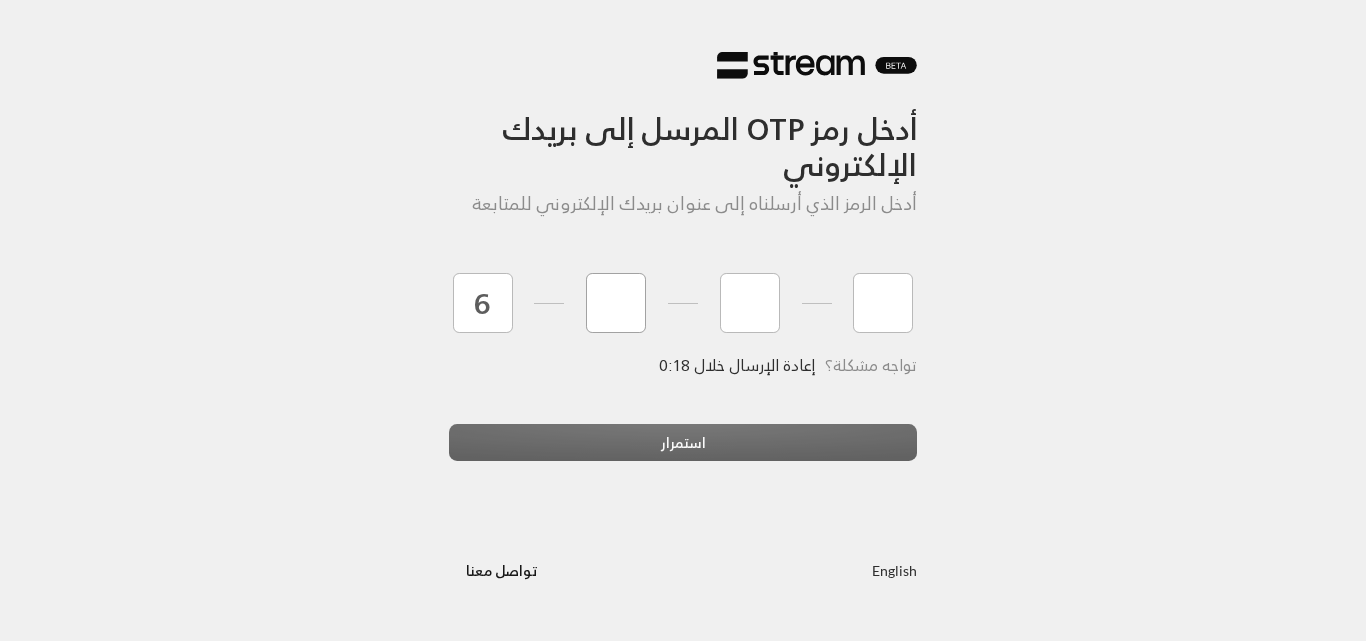 type on "1" 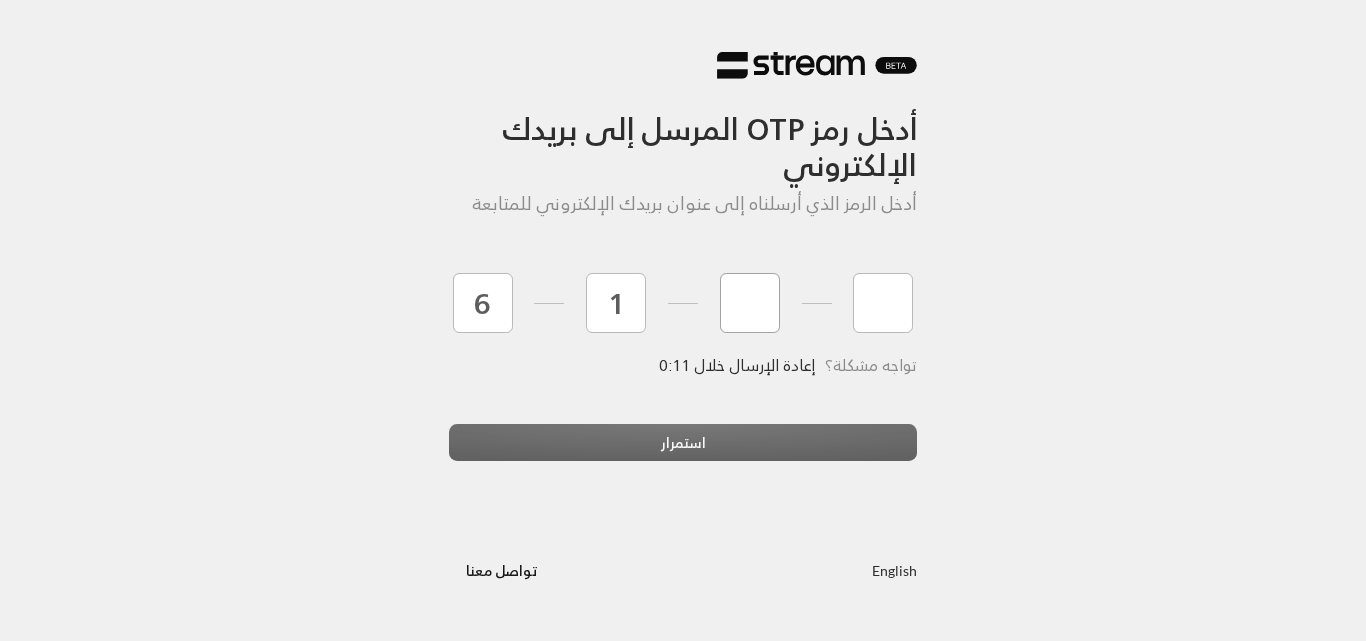 type on "8" 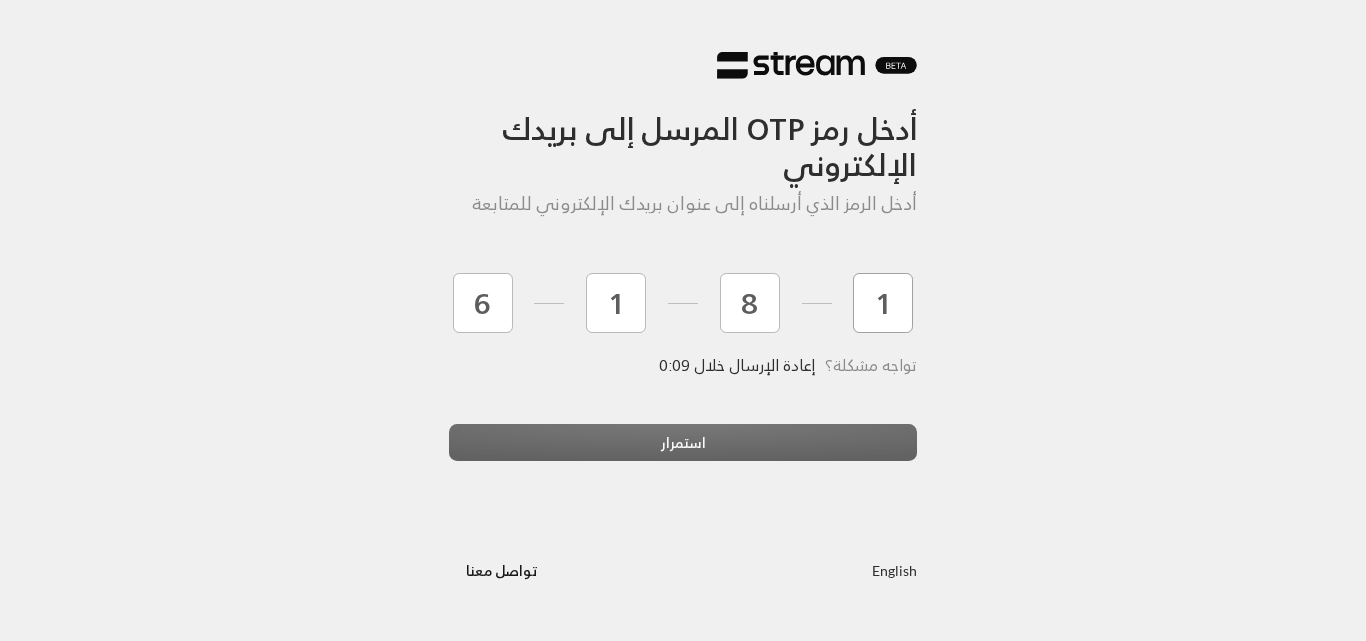 type on "1" 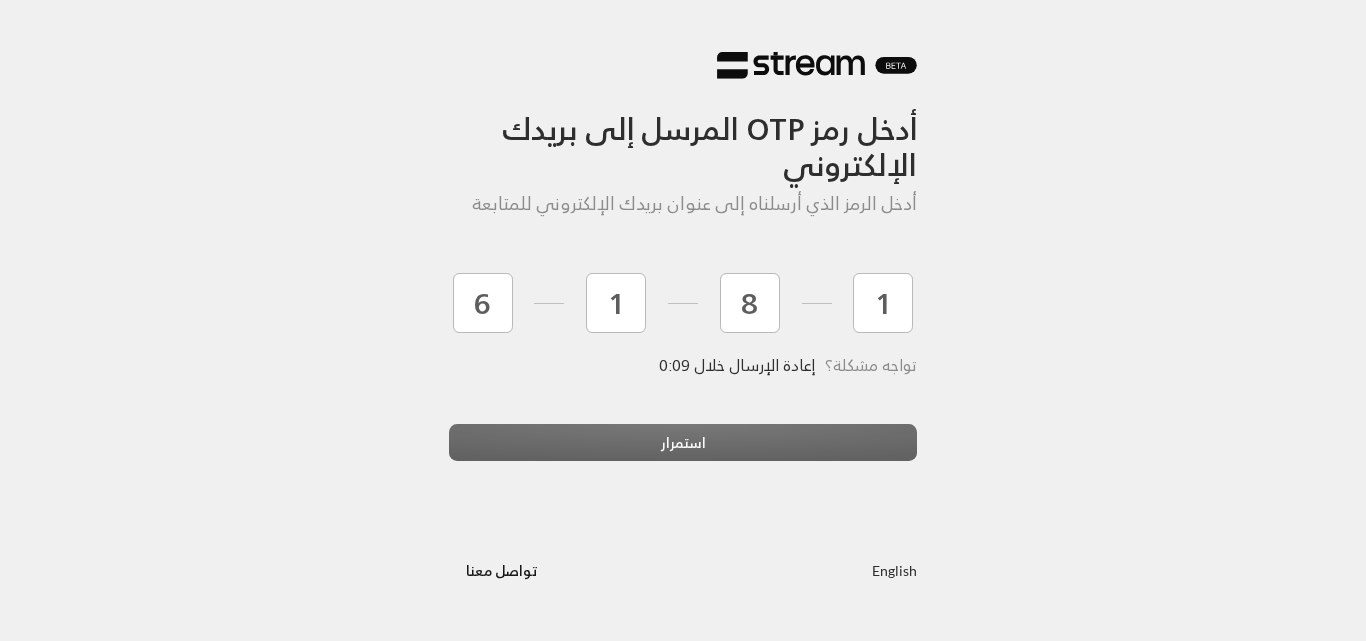 click on "استمرار" at bounding box center [683, 451] 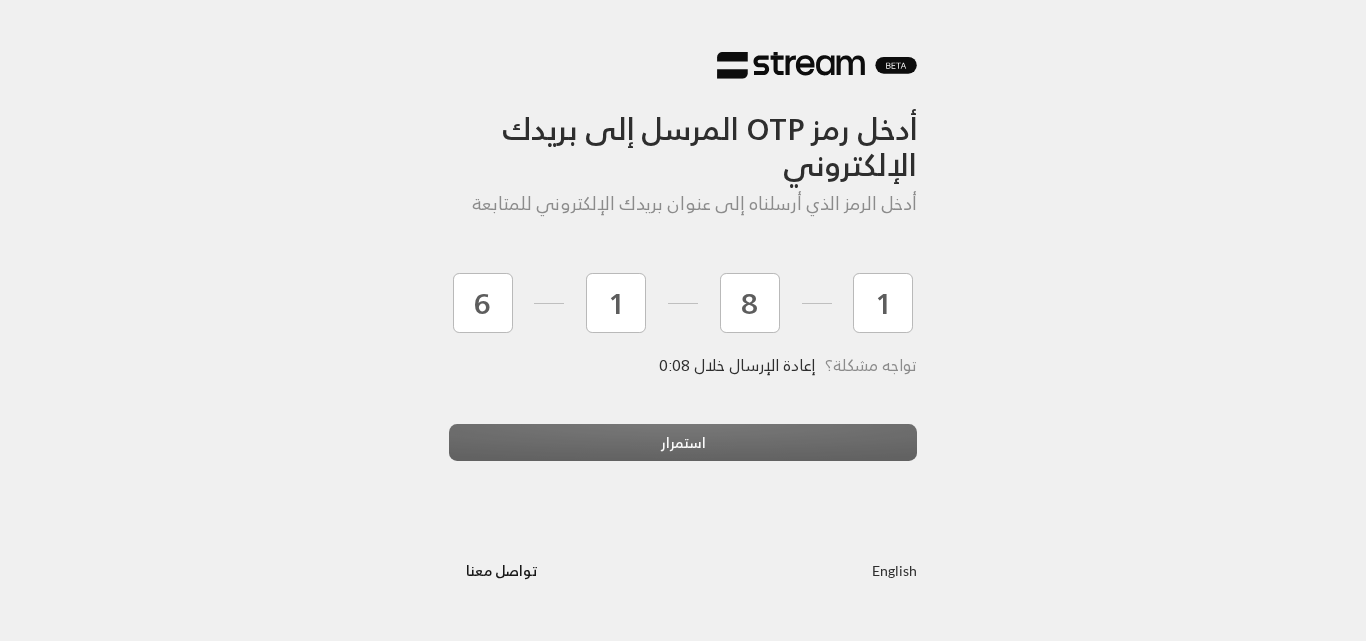 click on "استمرار" at bounding box center (683, 451) 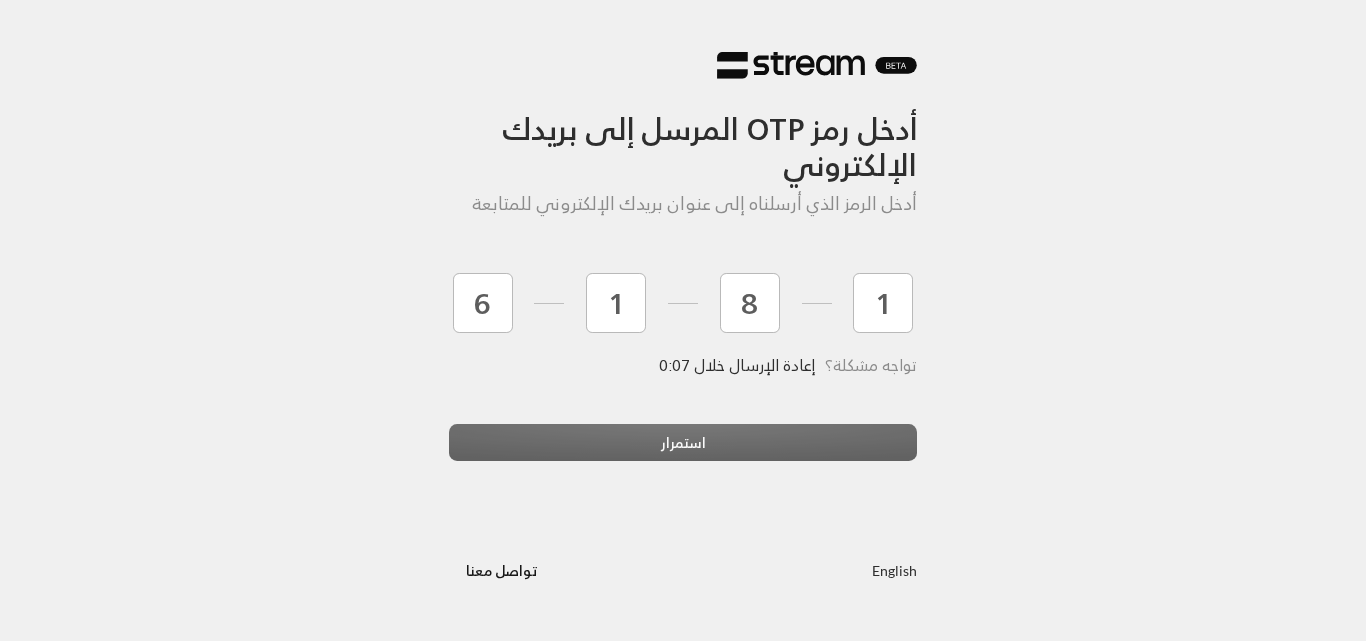 type 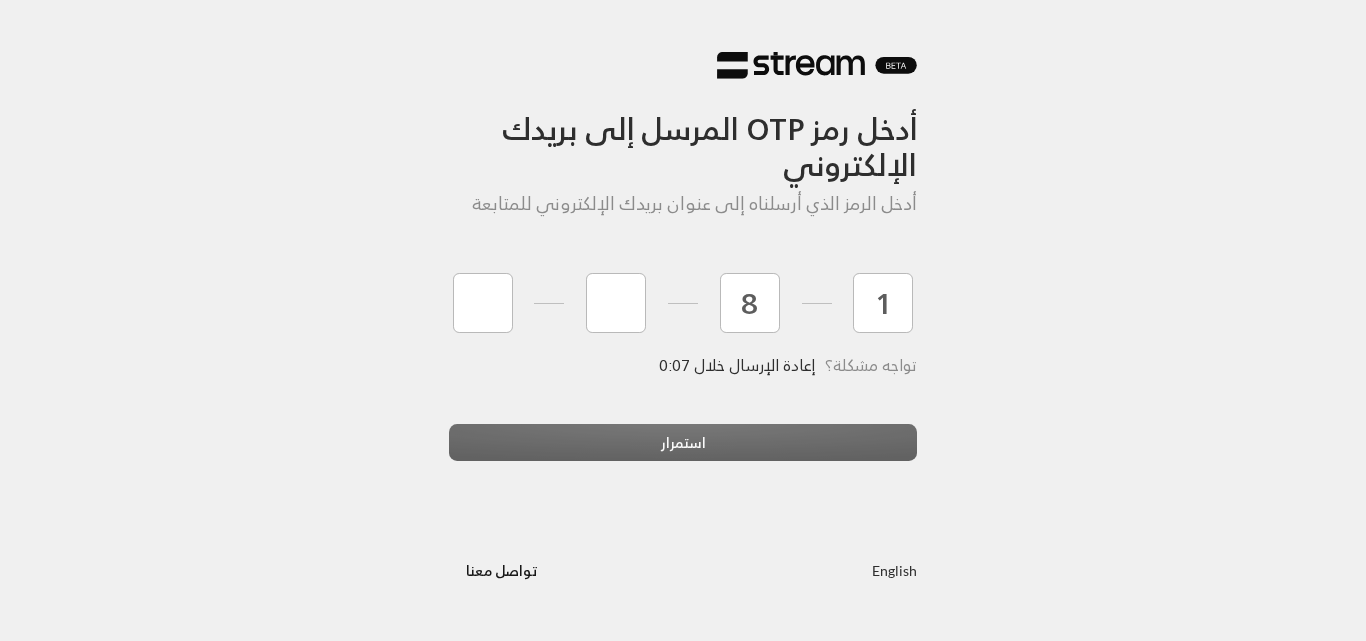 type 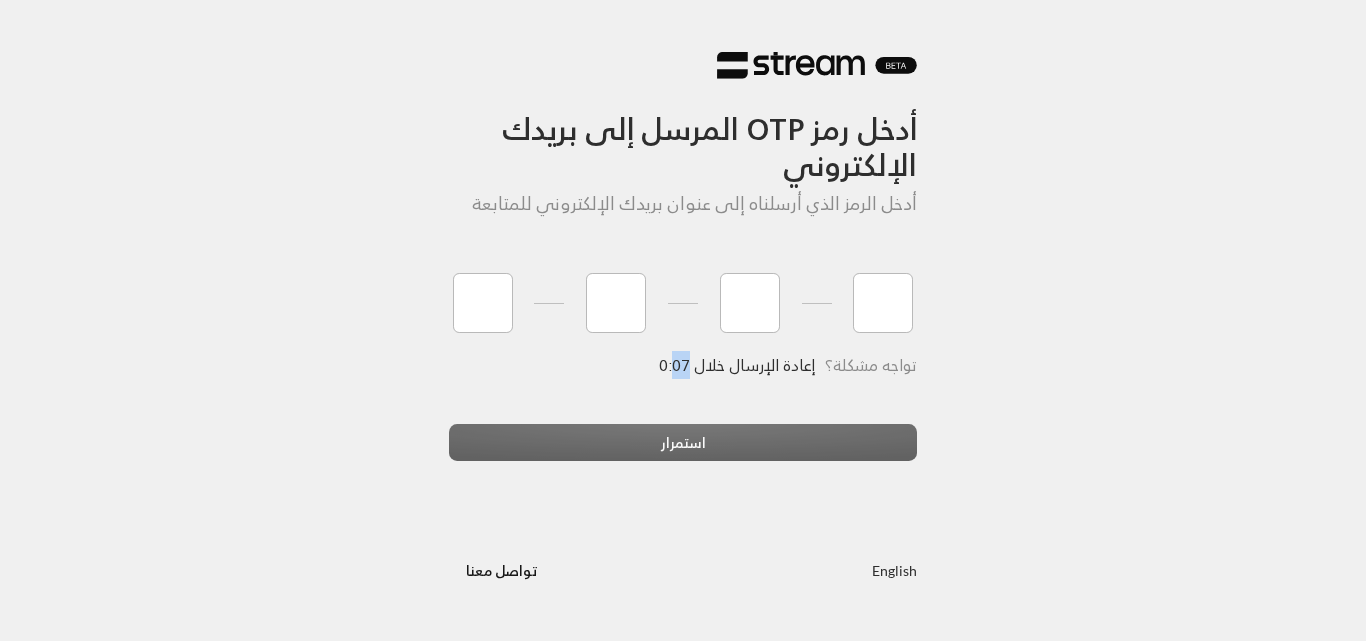 click on "أدخل رمز OTP المرسل إلى بريدك الإلكتروني أدخل الرمز الذي أرسلناه إلى عنوان بريدك الإلكتروني للمتابعة تواجه مشكلة؟ إعادة الإرسال خلال   0:07 استمرار" at bounding box center [683, 278] 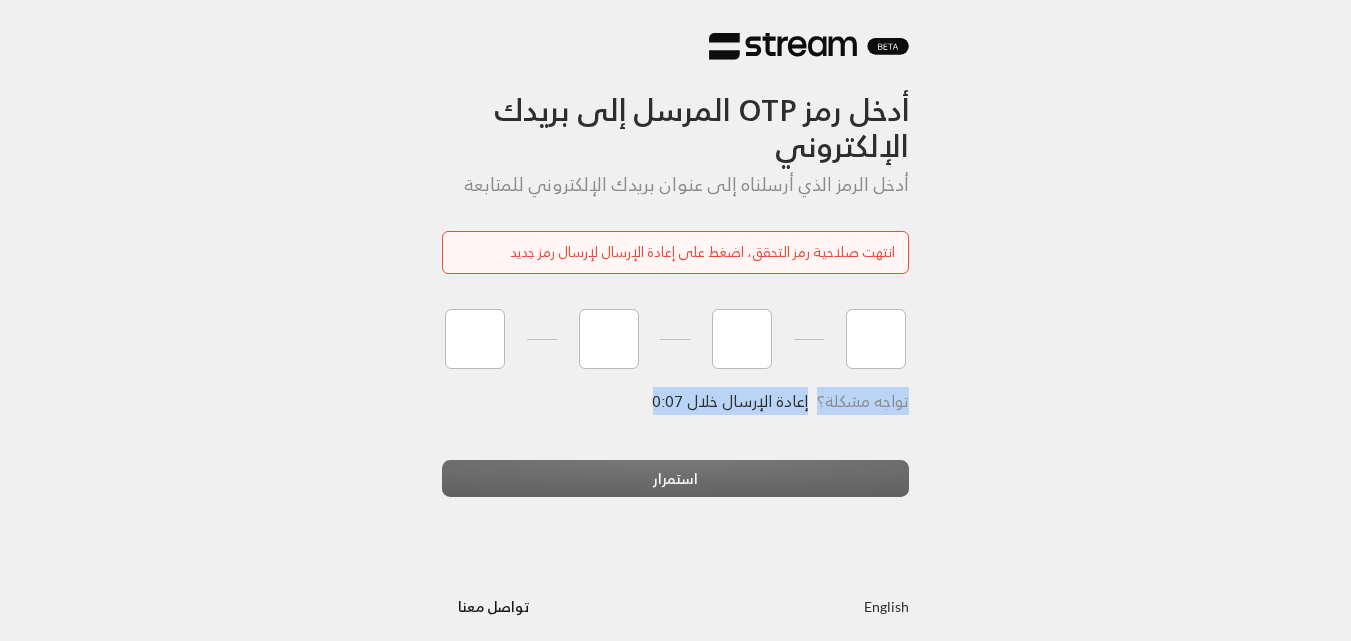 click on "تواجه مشكلة؟ إعادة الإرسال خلال   0:07" at bounding box center (676, 426) 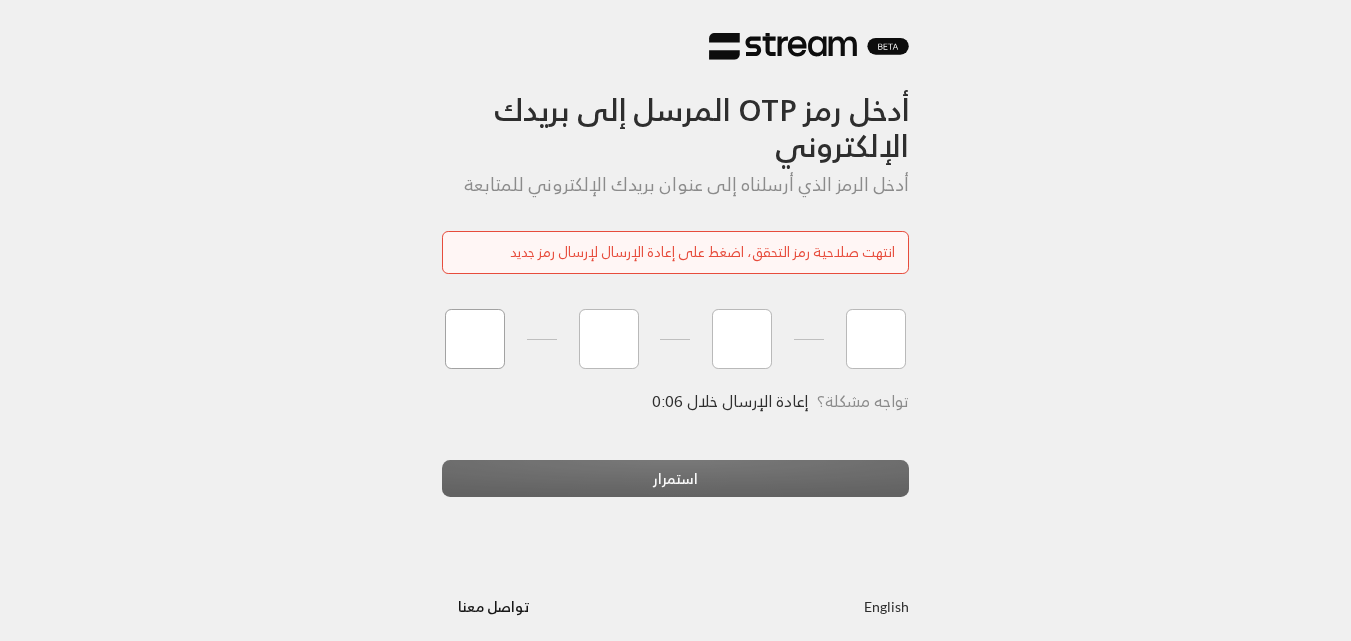 click at bounding box center (475, 339) 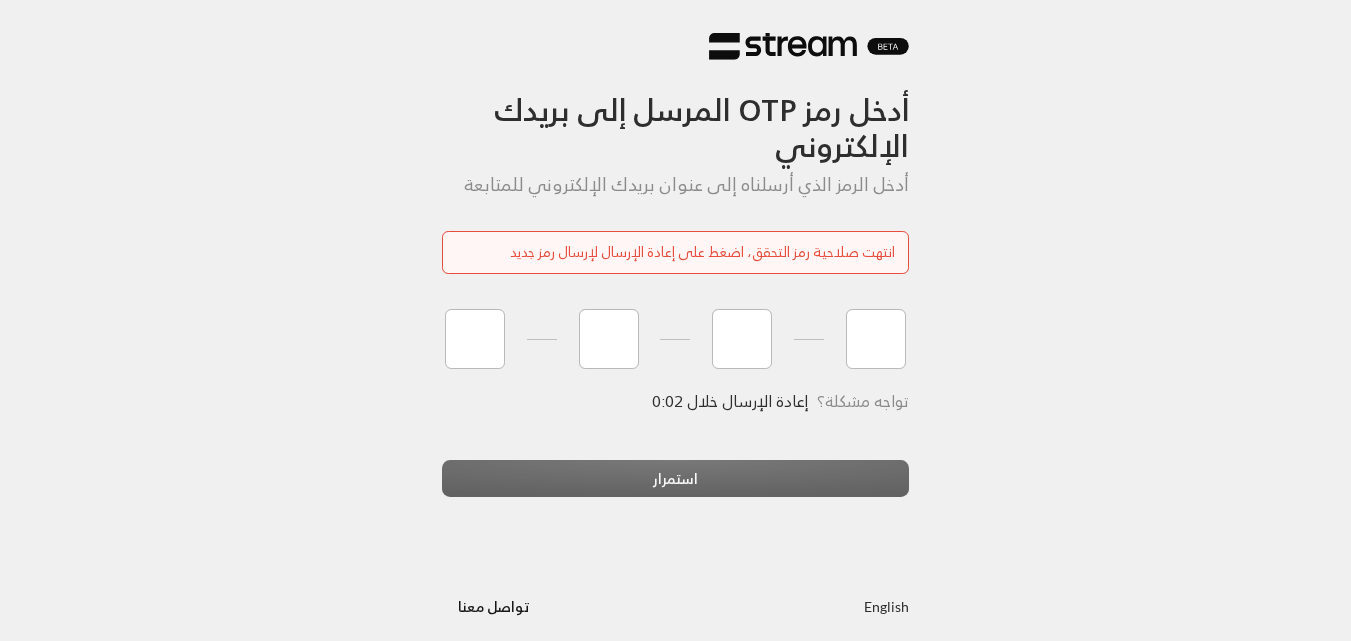 click on "أدخل رمز OTP المرسل إلى بريدك الإلكتروني أدخل الرمز الذي أرسلناه إلى عنوان بريدك الإلكتروني للمتابعة   انتهت صلاحية رمز التحقق، اضغط على إعادة الإرسال لإرسال رمز جديد تواجه مشكلة؟ إعادة الإرسال خلال   0:02 استمرار English     تواصل معنا" at bounding box center (675, 329) 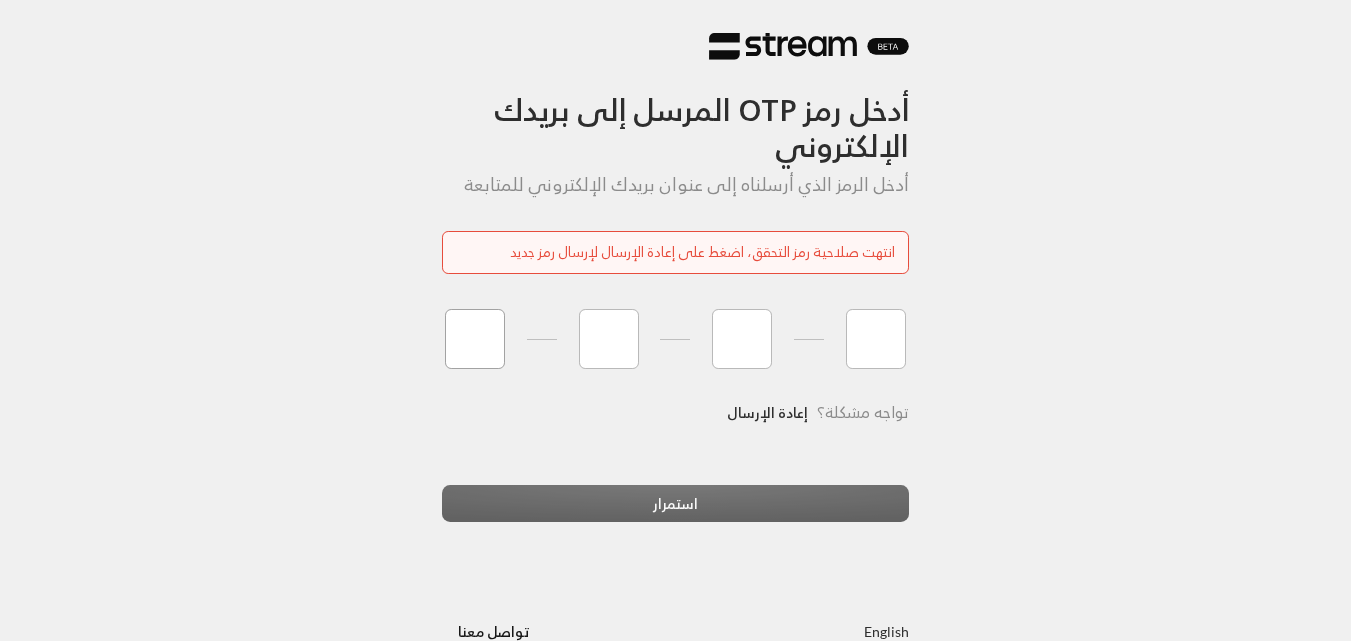 click at bounding box center (475, 339) 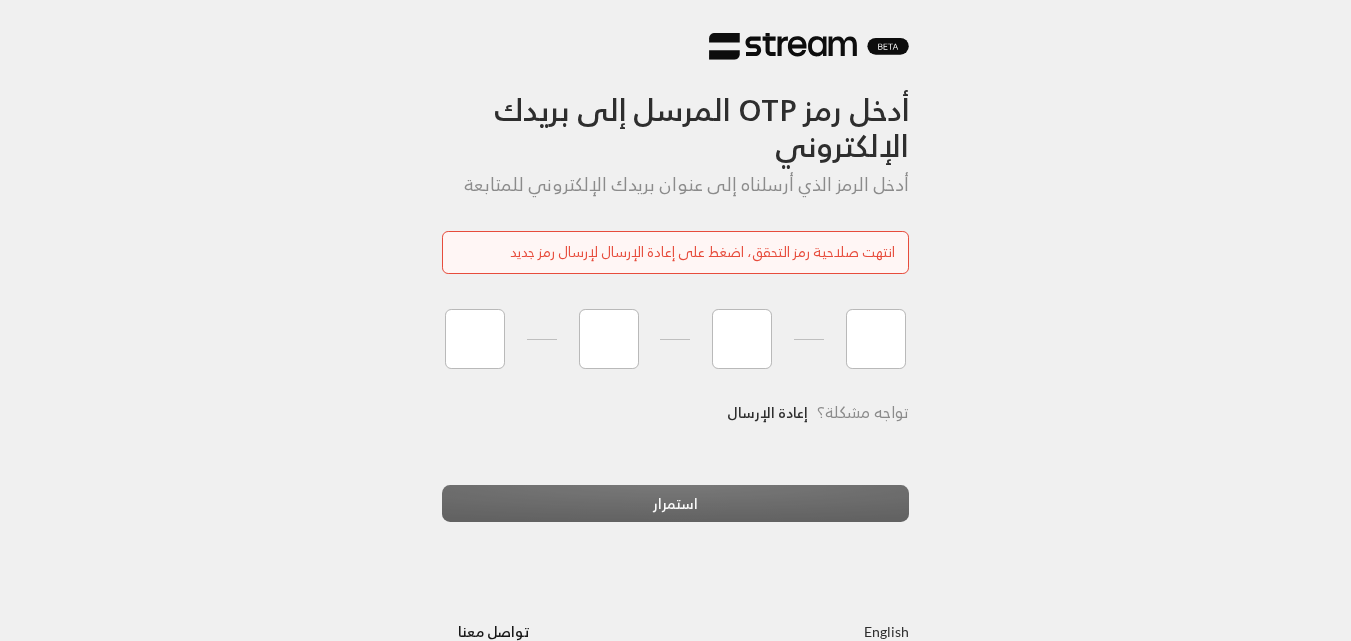 click on "إعادة الإرسال" at bounding box center [767, 412] 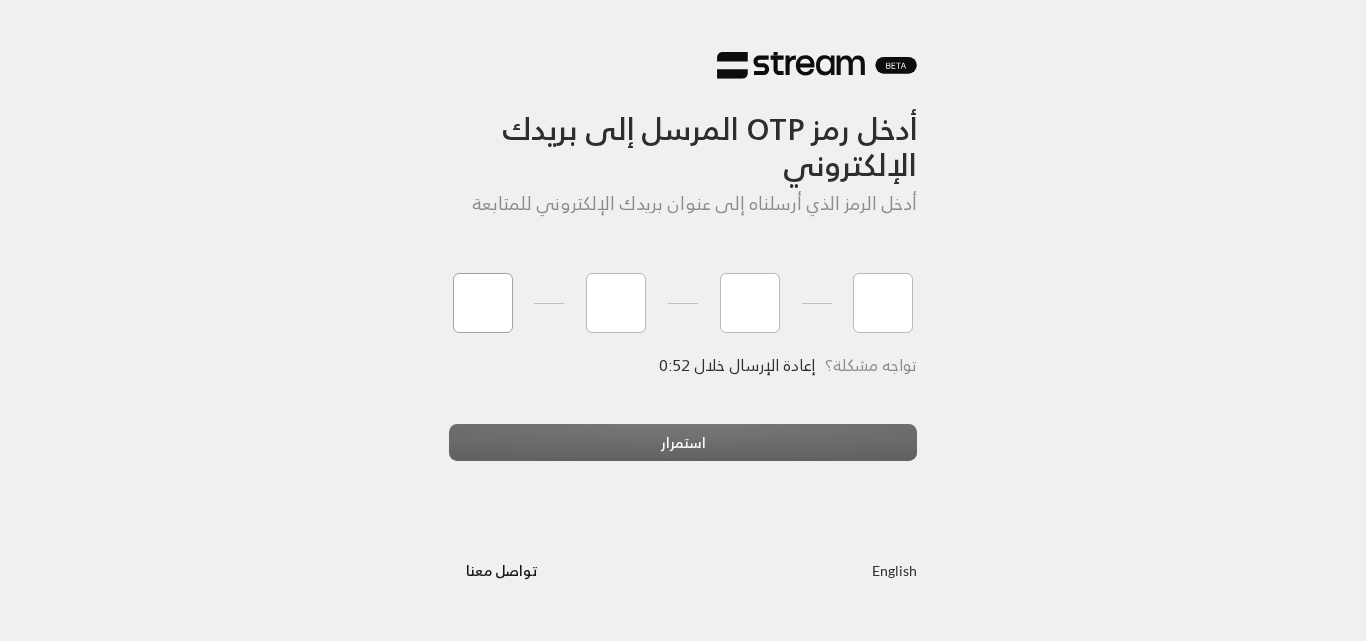 type on "5" 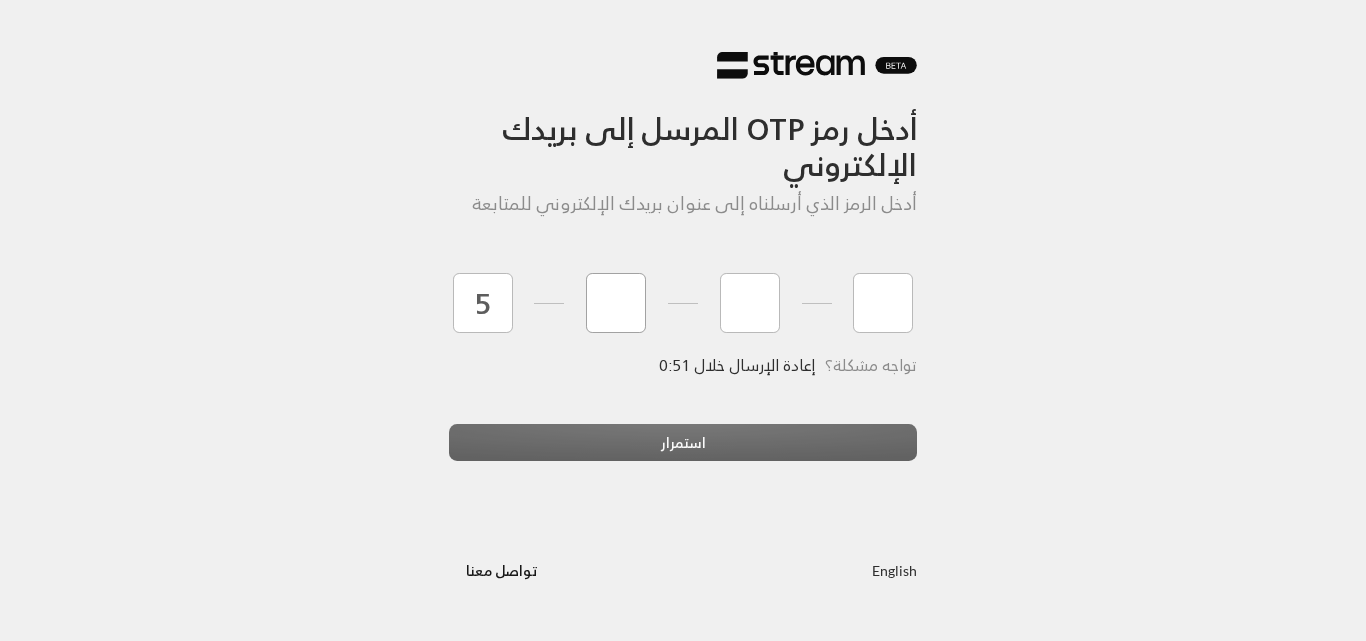 type on "3" 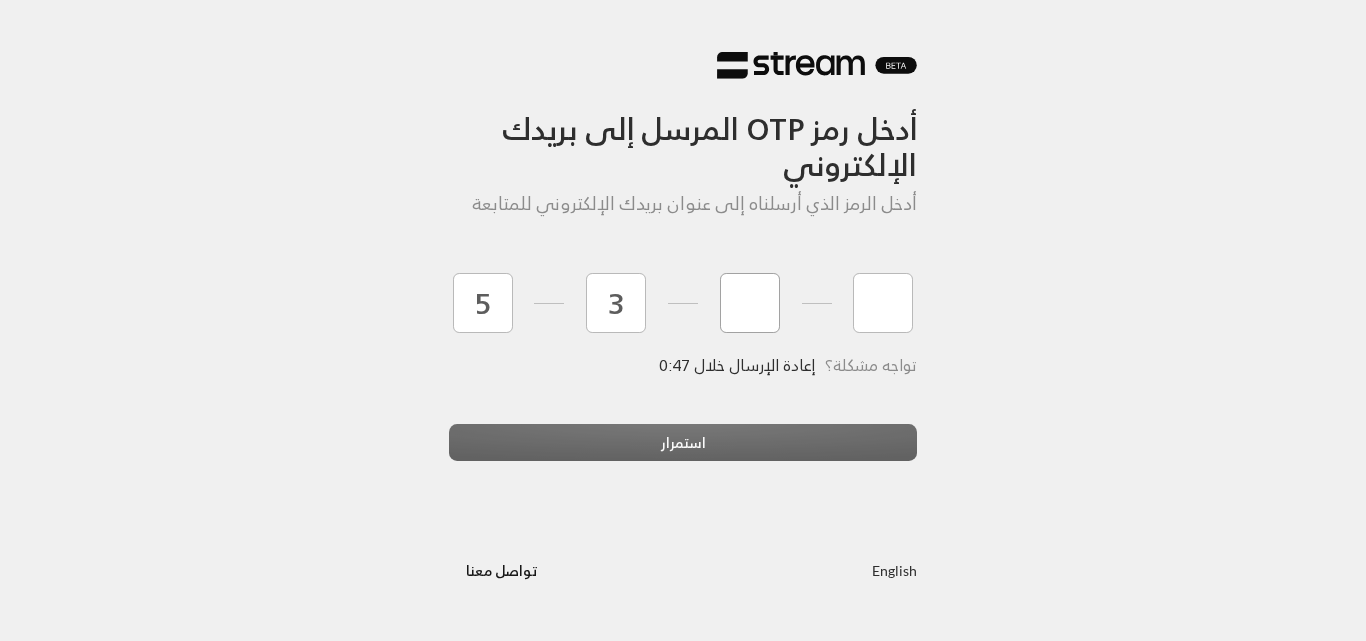 type on "6" 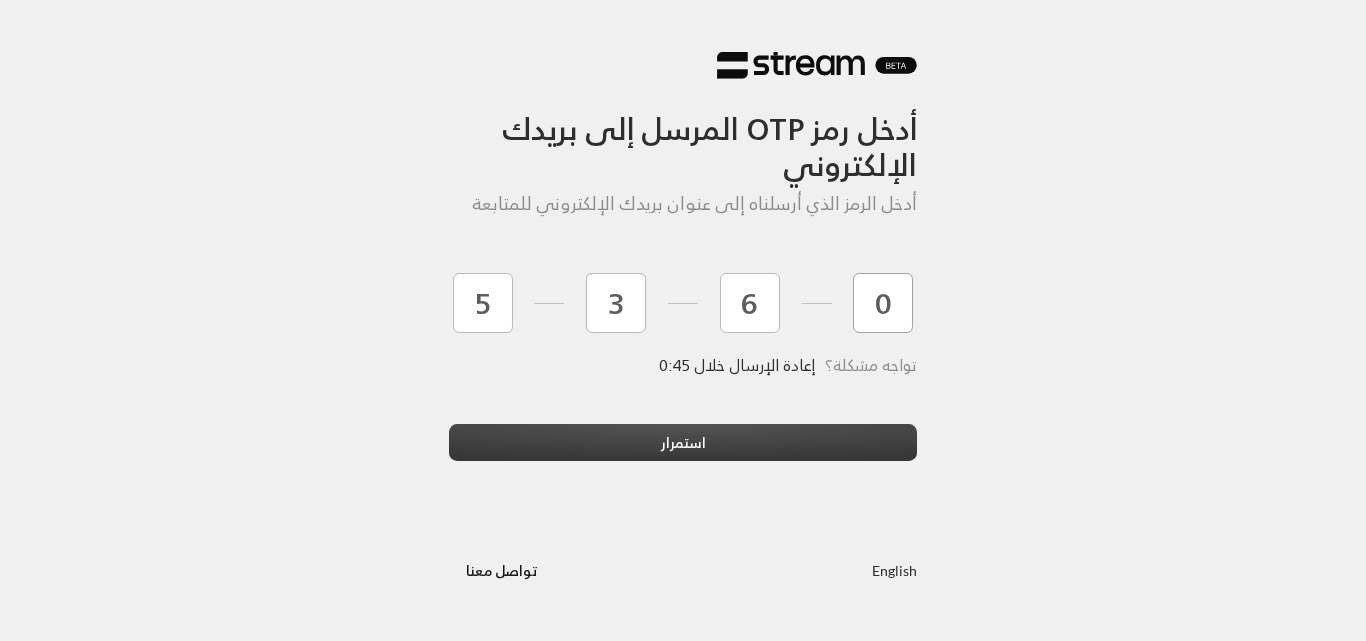 type on "0" 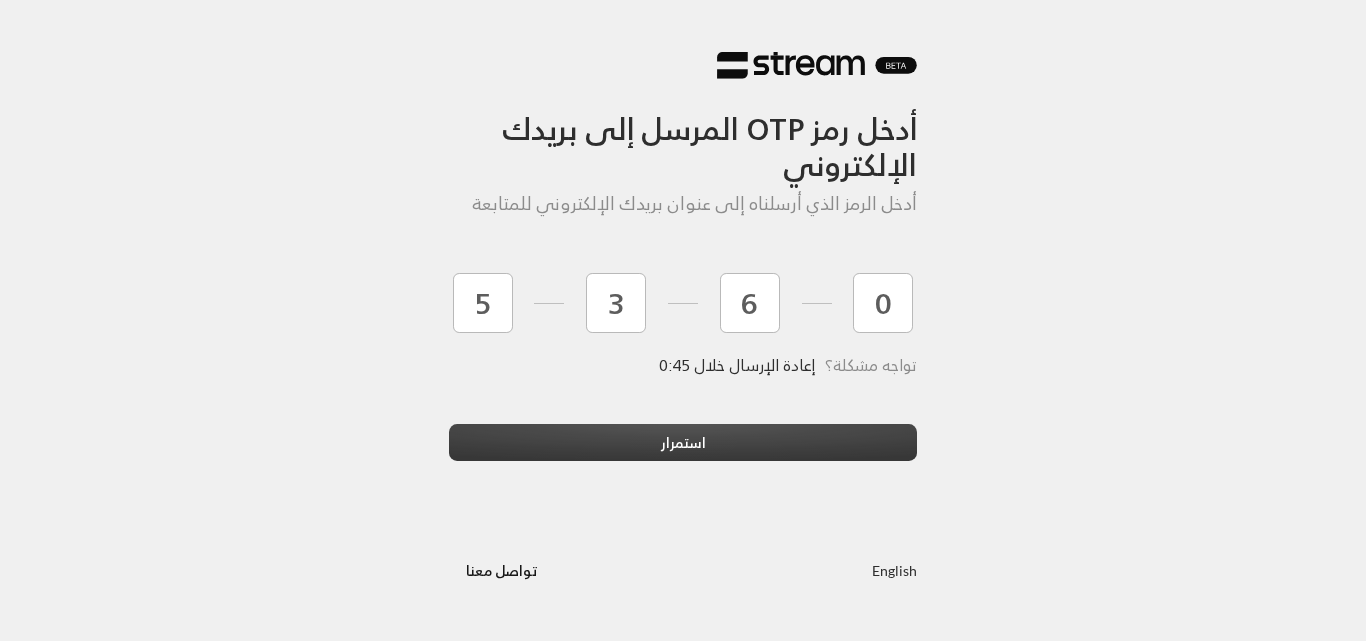 click on "استمرار" at bounding box center [683, 442] 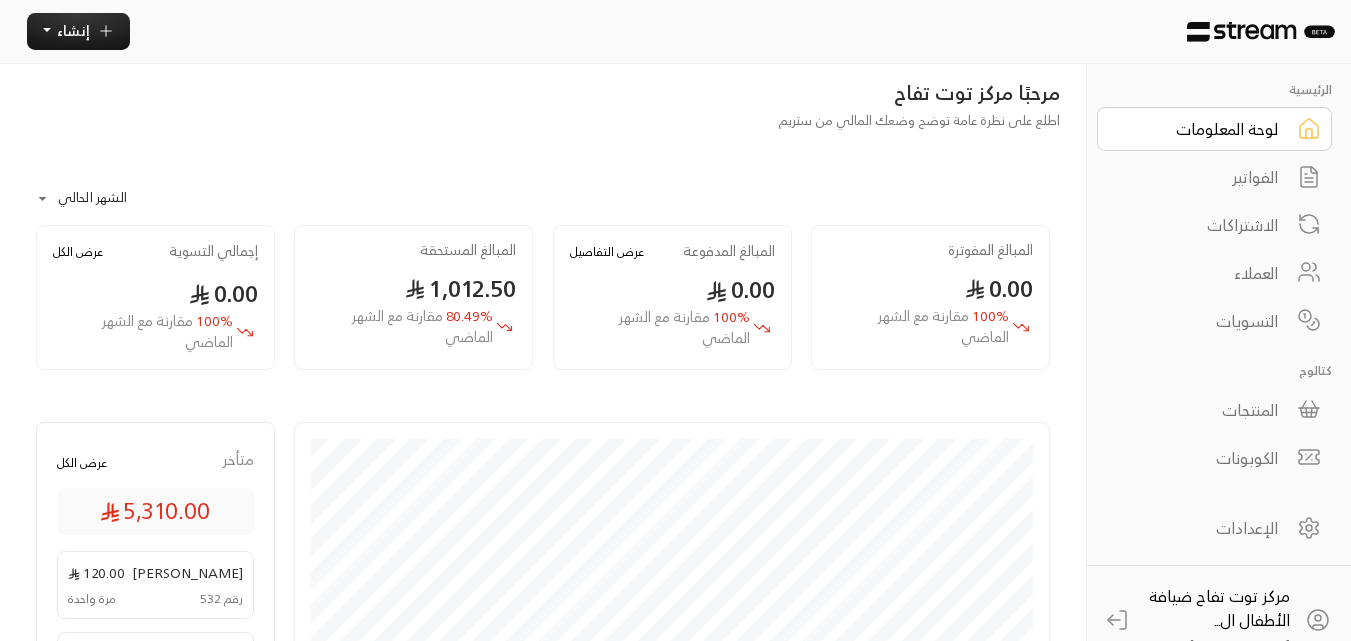 click on "الفواتير" at bounding box center (1201, 177) 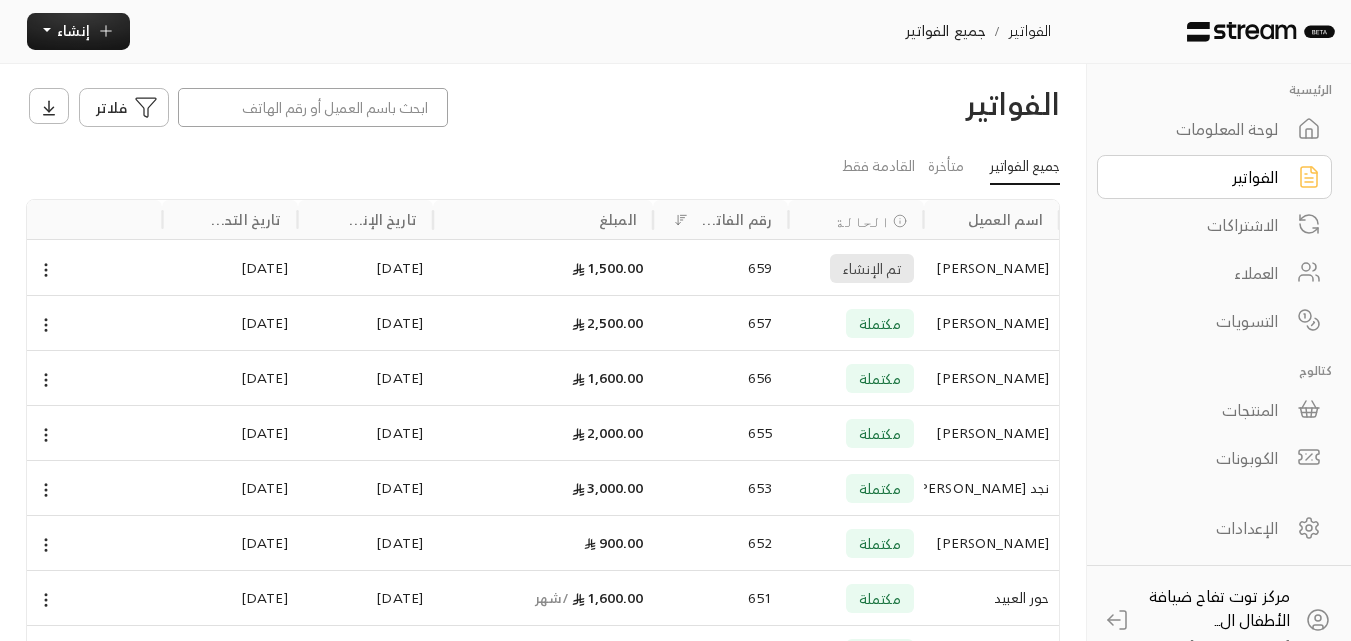 click at bounding box center (313, 107) 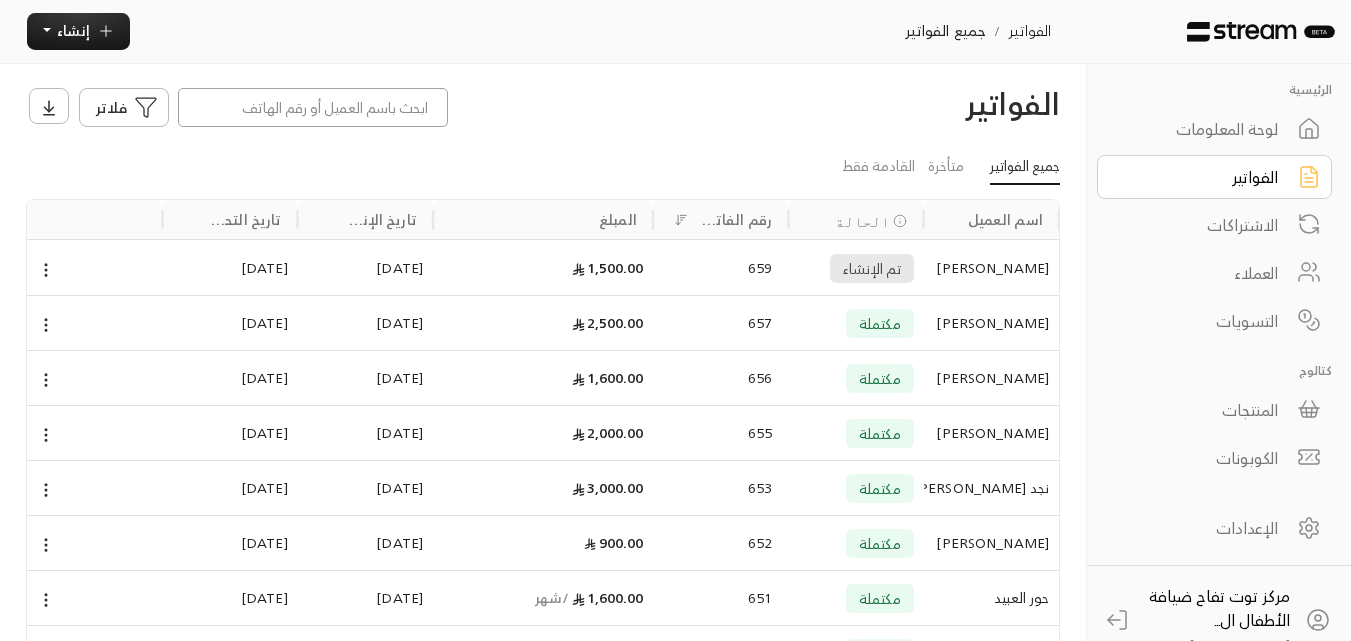 type on "A" 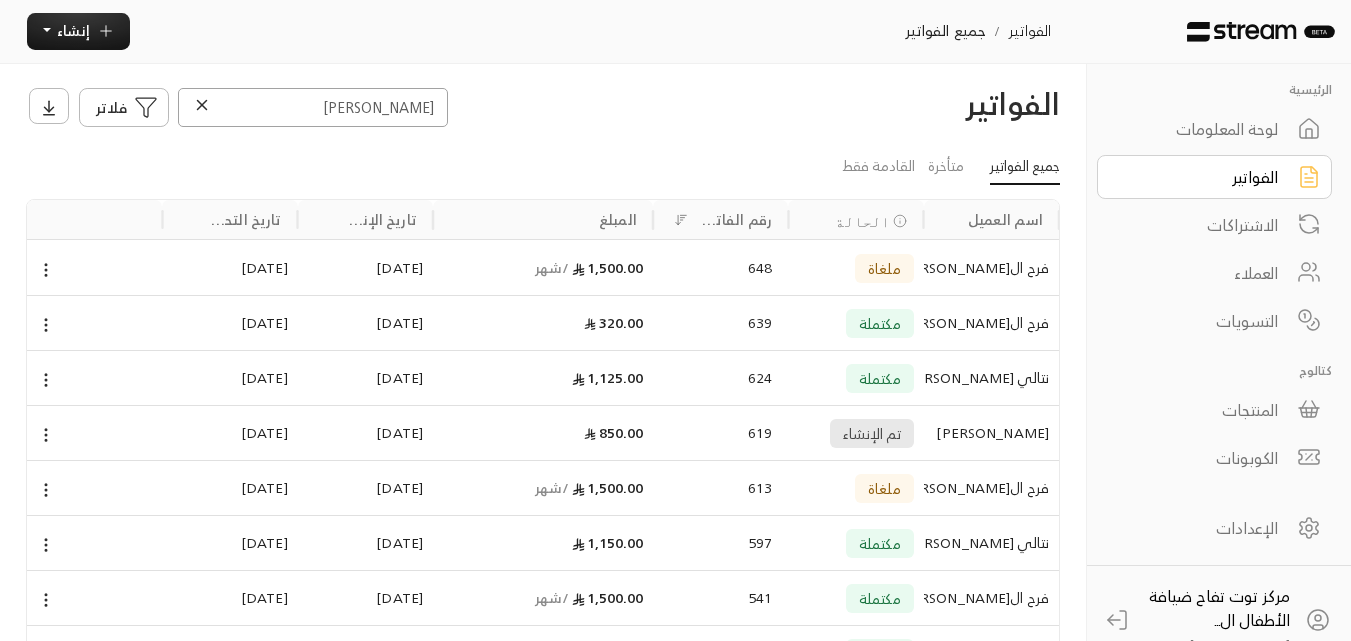 scroll, scrollTop: 100, scrollLeft: 0, axis: vertical 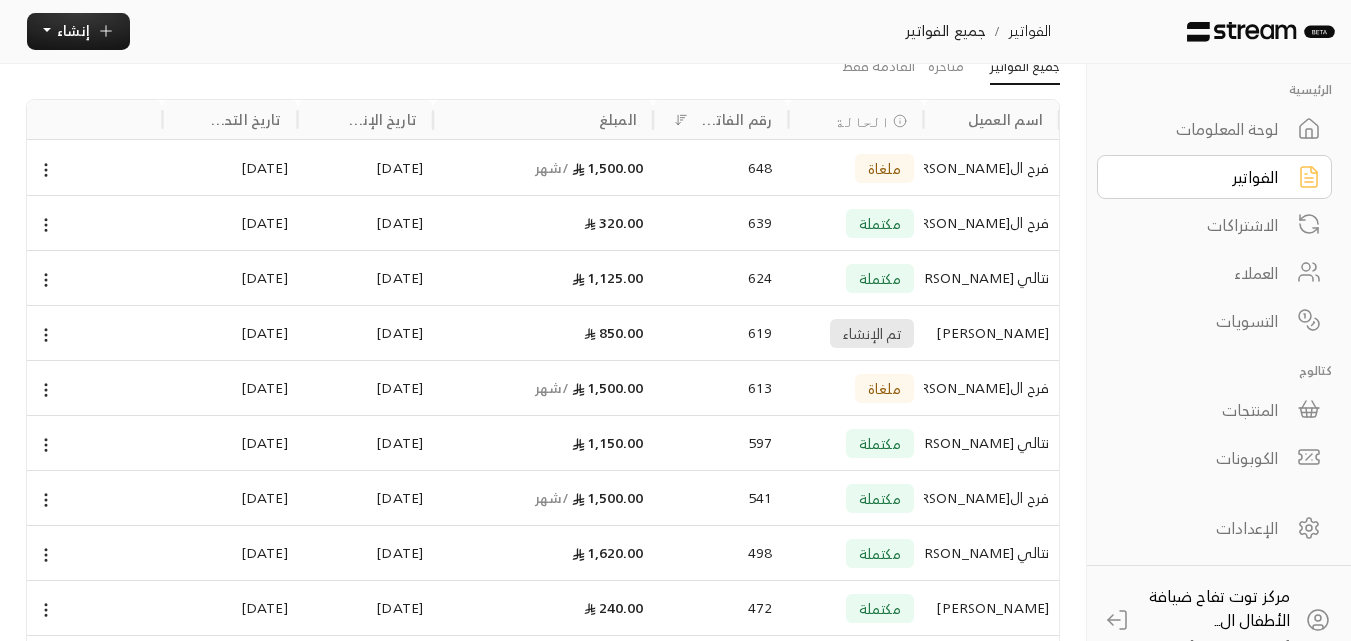 type on "خالد" 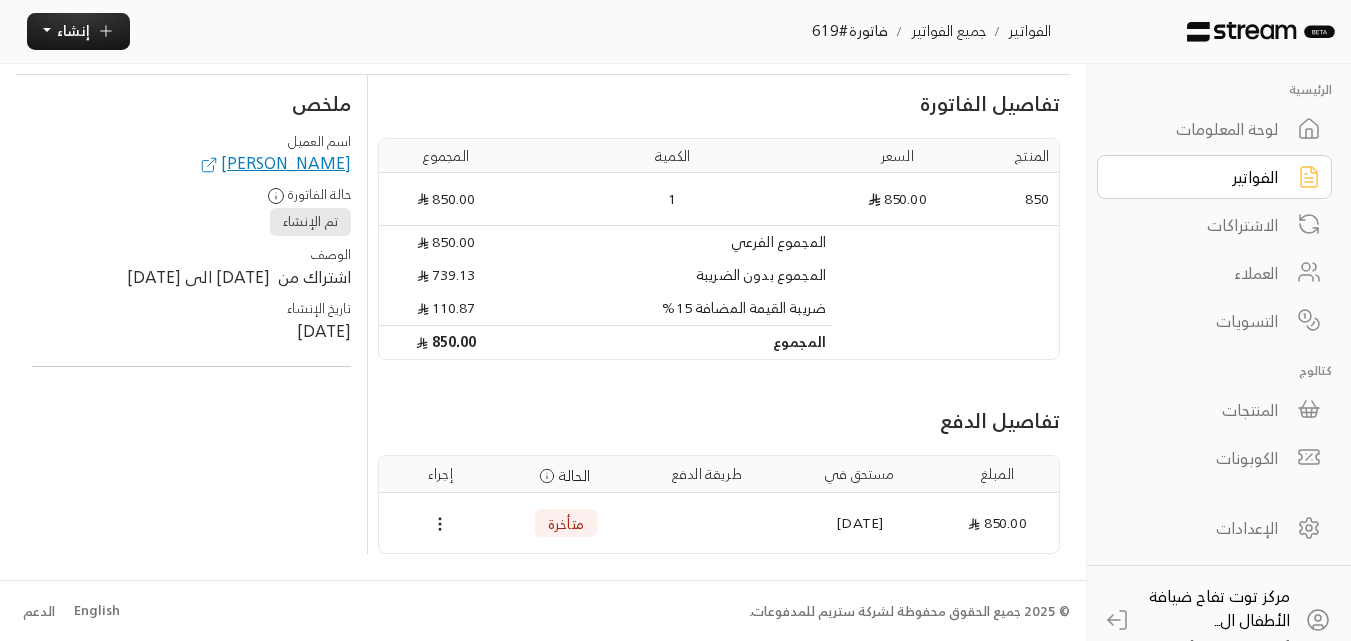 scroll, scrollTop: 0, scrollLeft: 0, axis: both 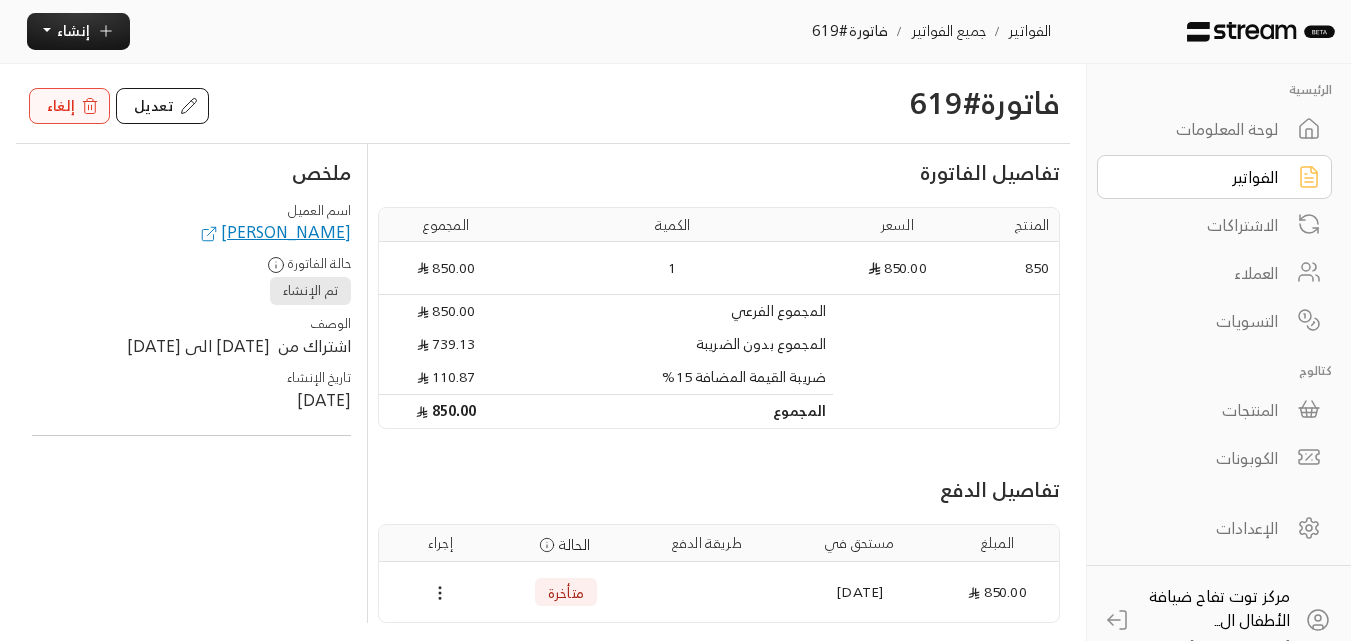 click on "إلغاء" at bounding box center [61, 105] 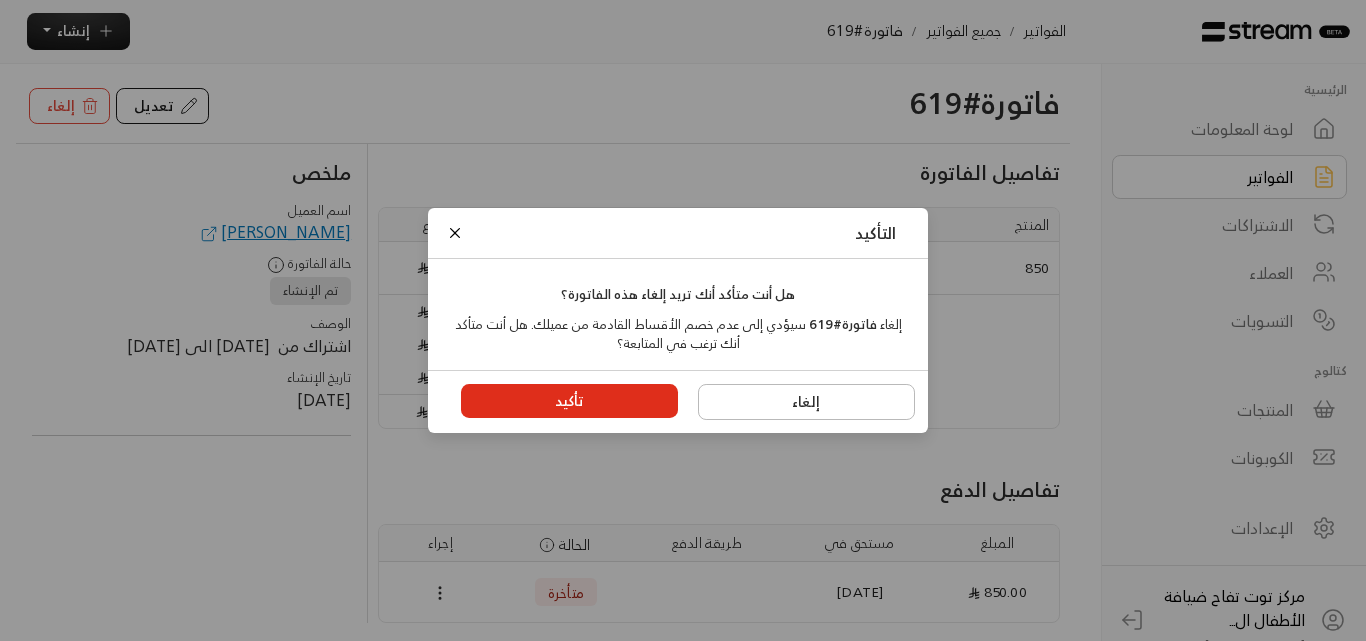 click on "تأكيد" at bounding box center (570, 401) 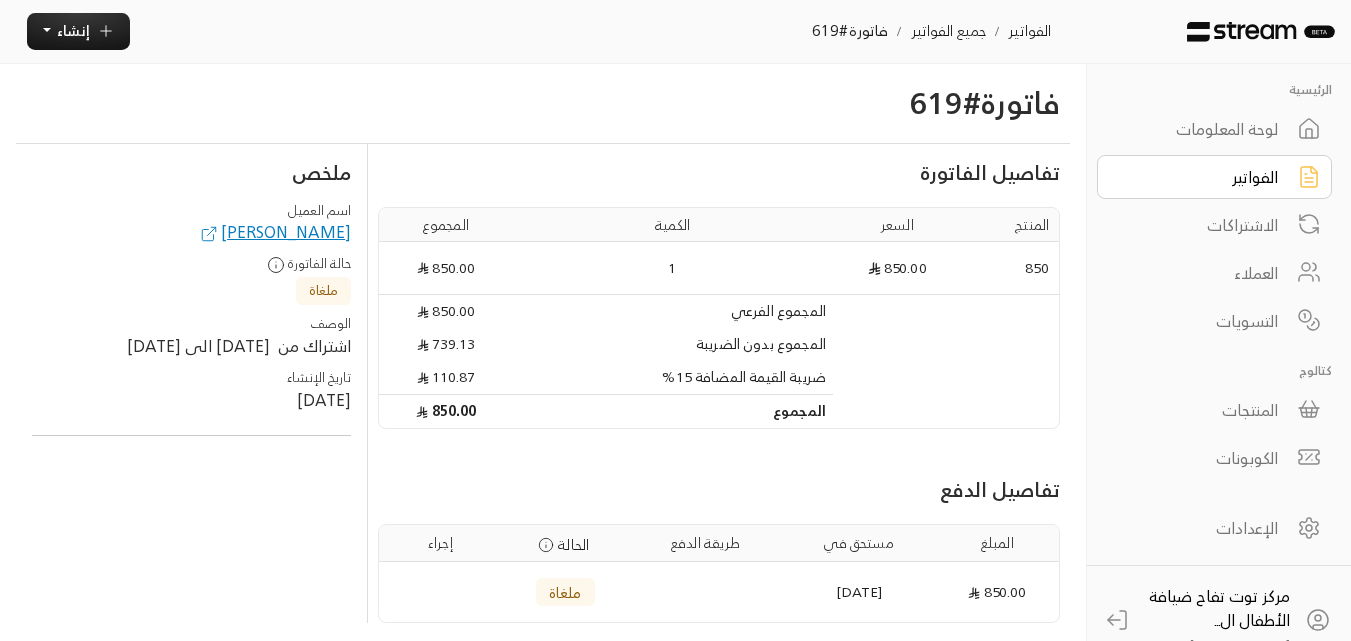 click on "الفواتير" at bounding box center (1201, 177) 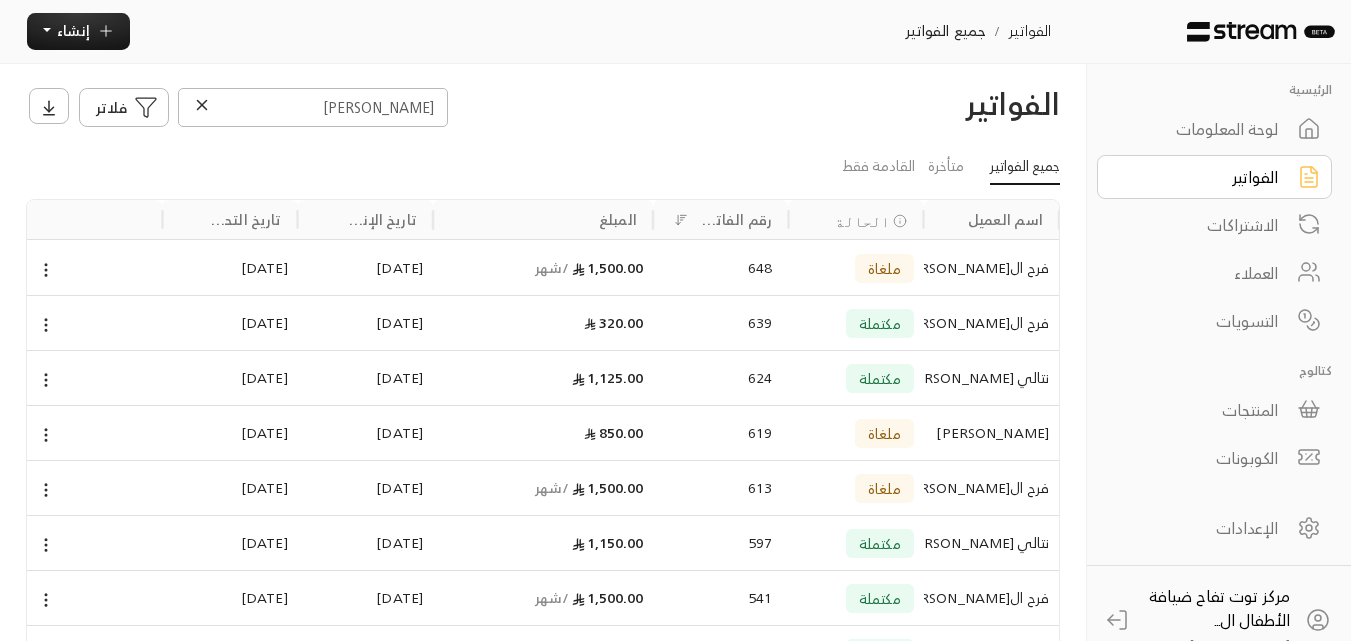 click 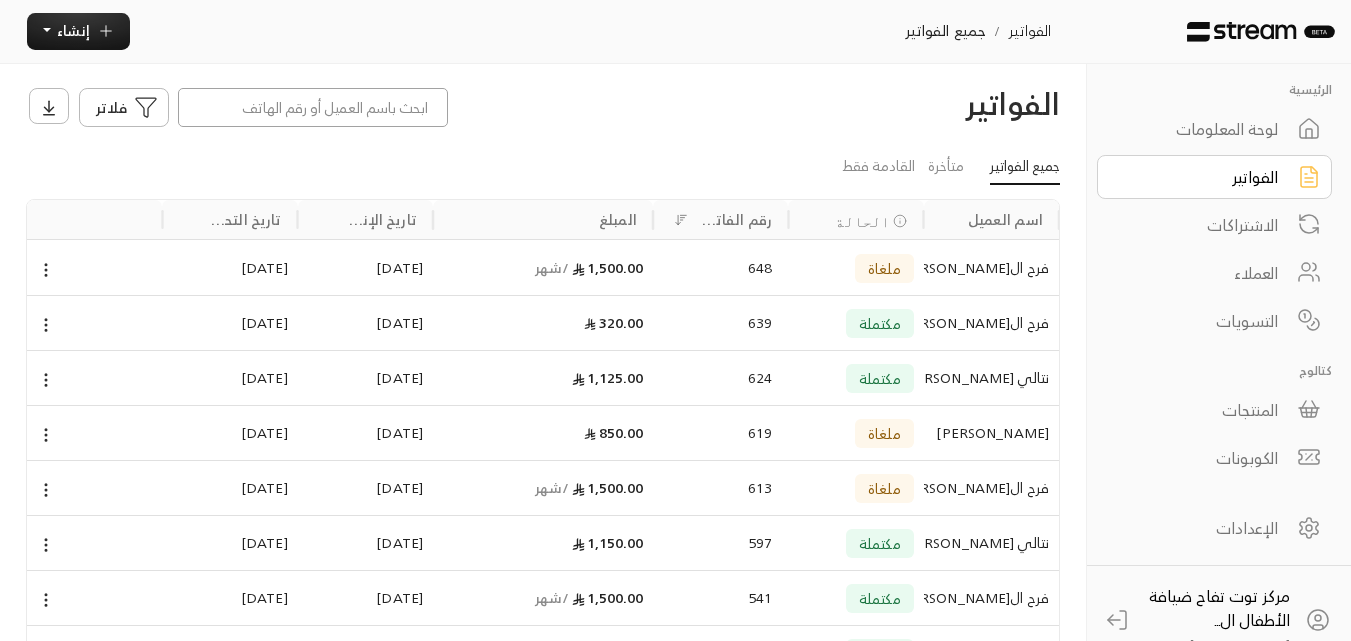 click at bounding box center [313, 107] 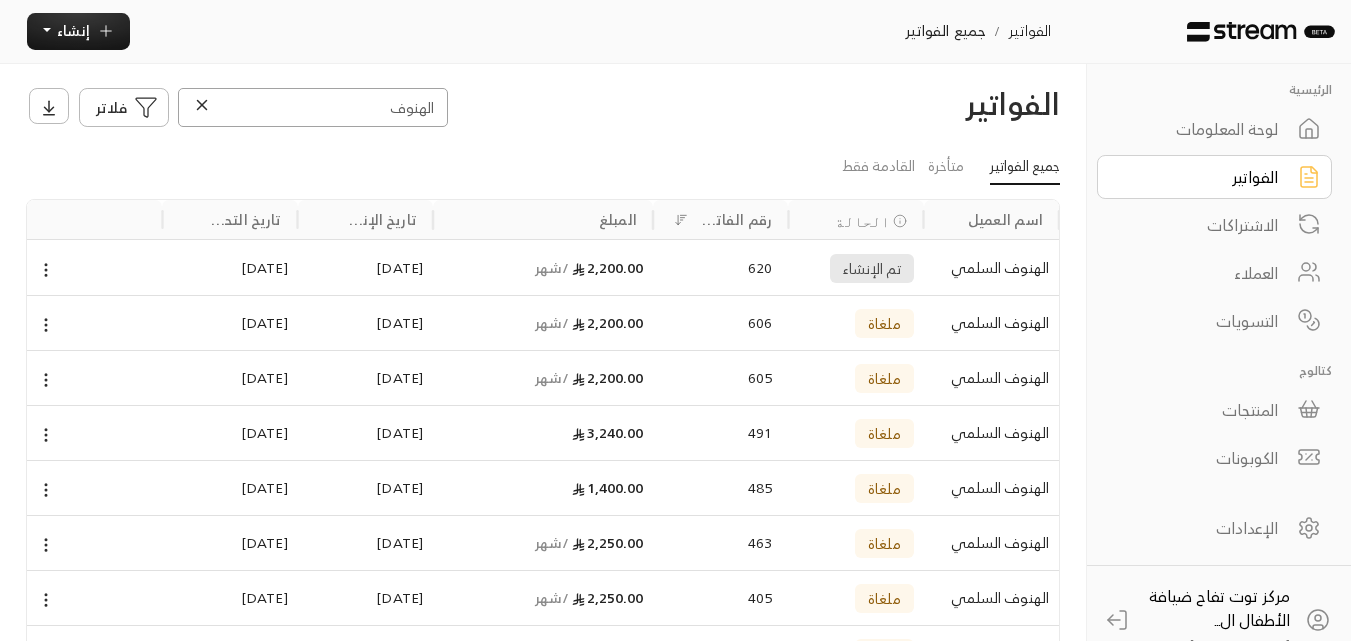 type on "الهنوف" 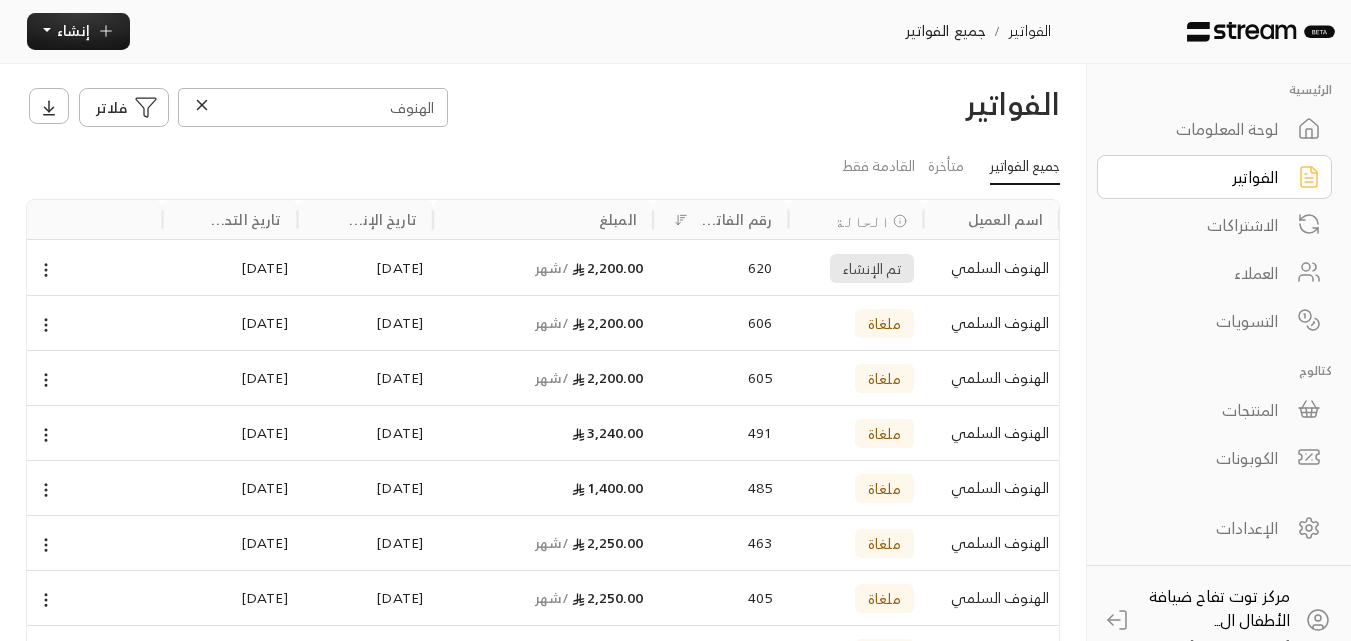 click on "الهنوف السلمي" at bounding box center [991, 268] 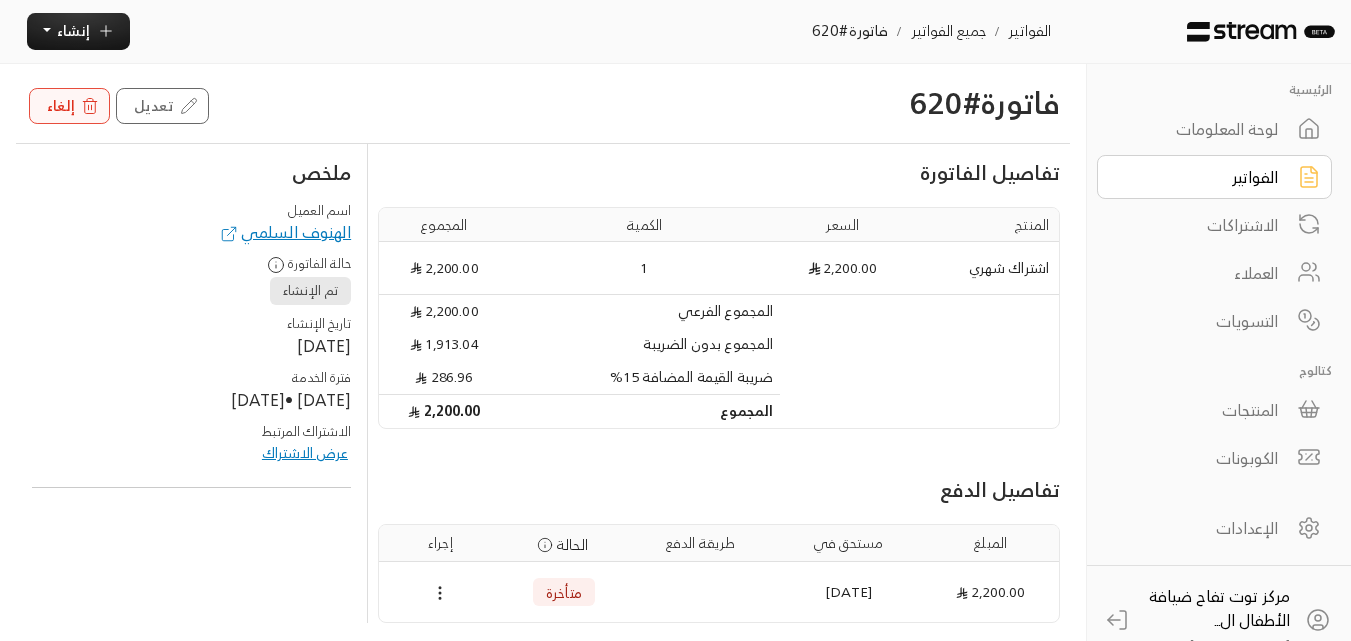 click on "إلغاء" at bounding box center [61, 105] 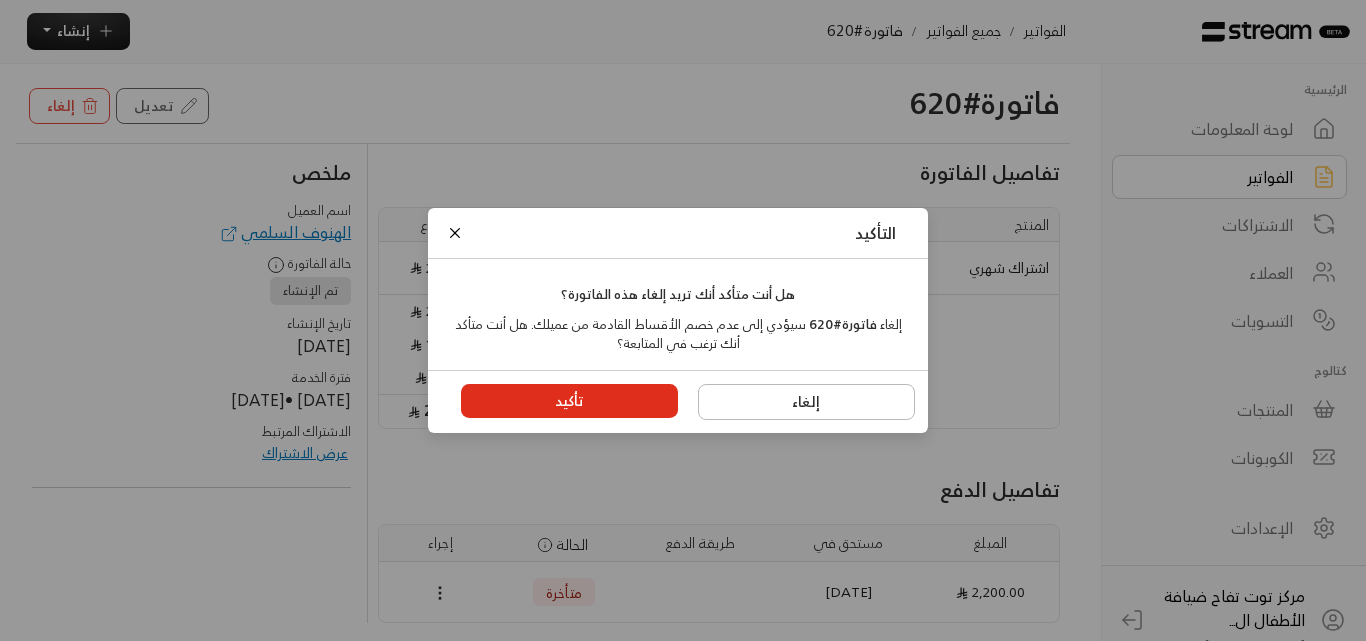 click on "تأكيد" at bounding box center [570, 401] 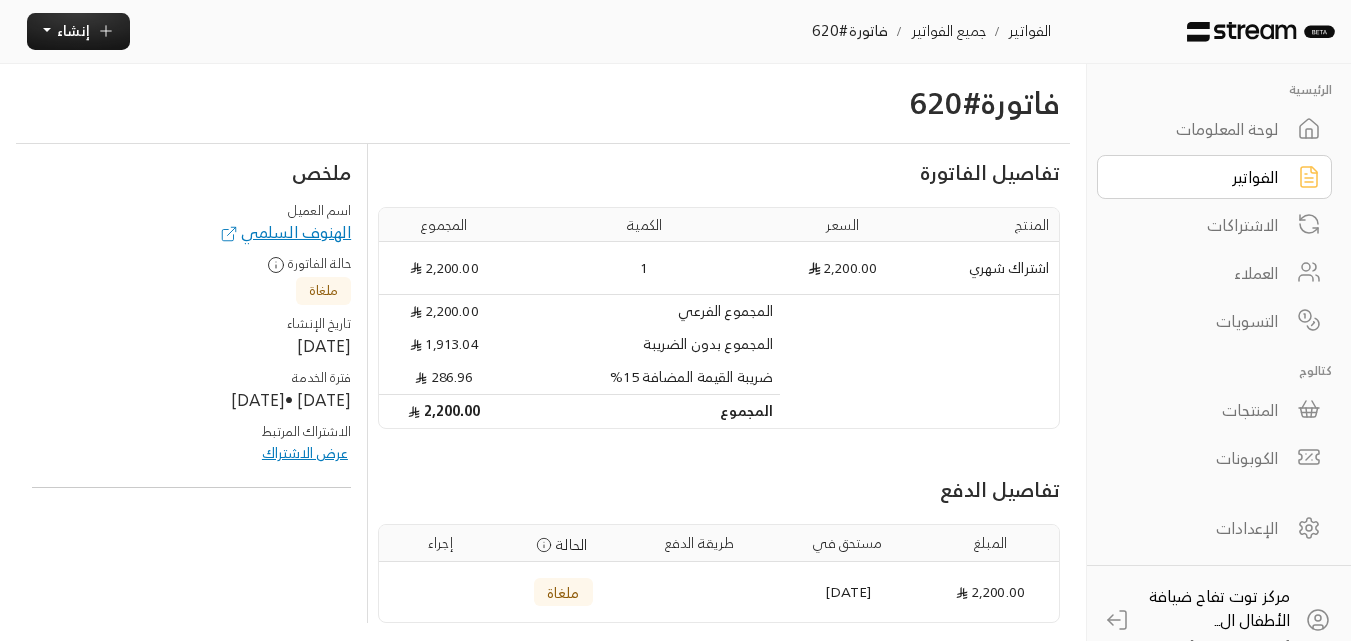 click on "الفواتير" at bounding box center [1201, 177] 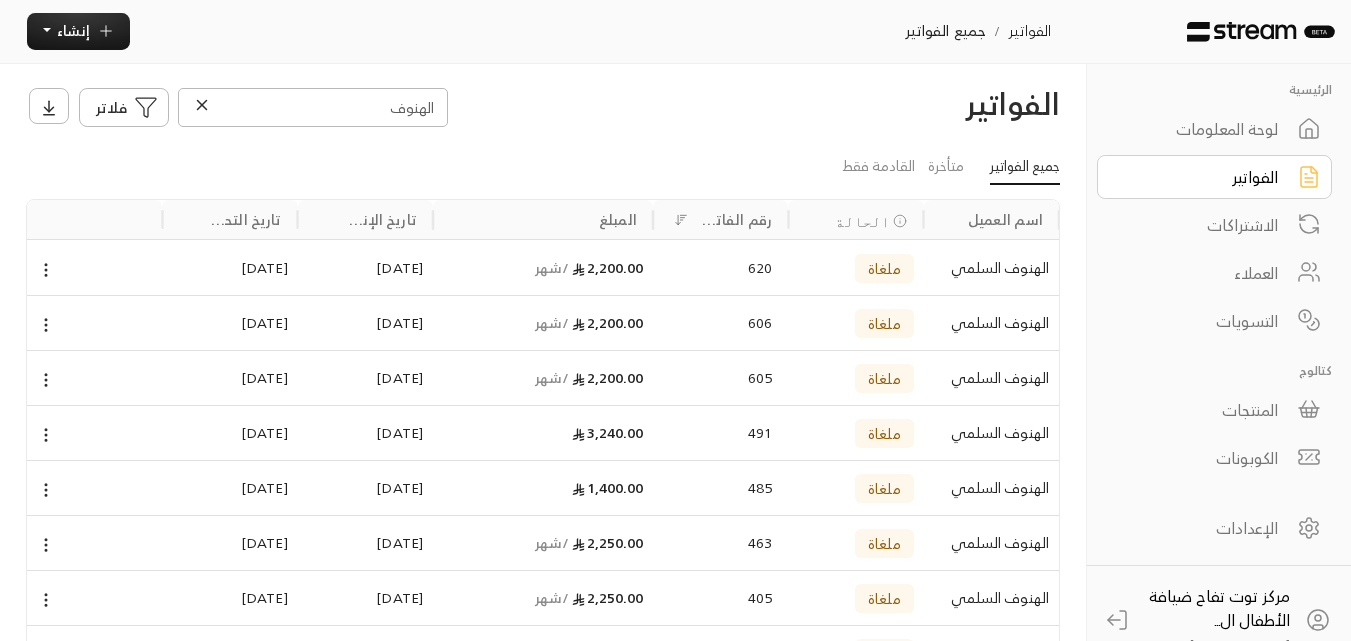 click 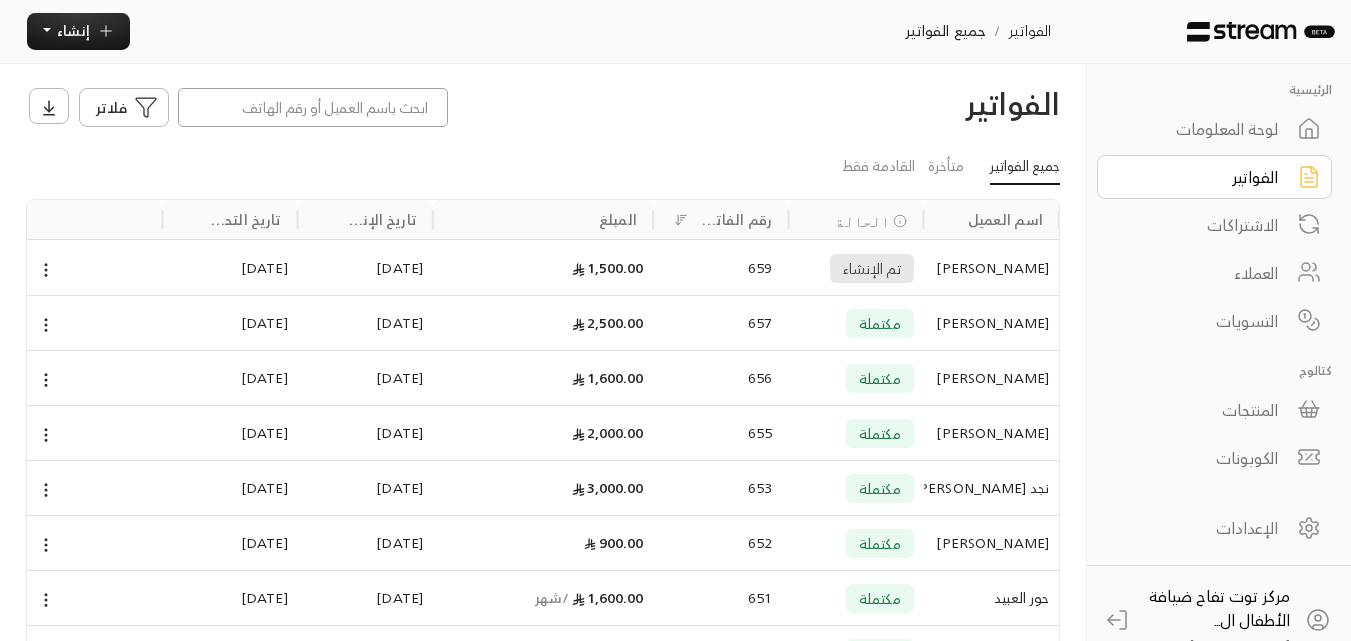 click at bounding box center [313, 107] 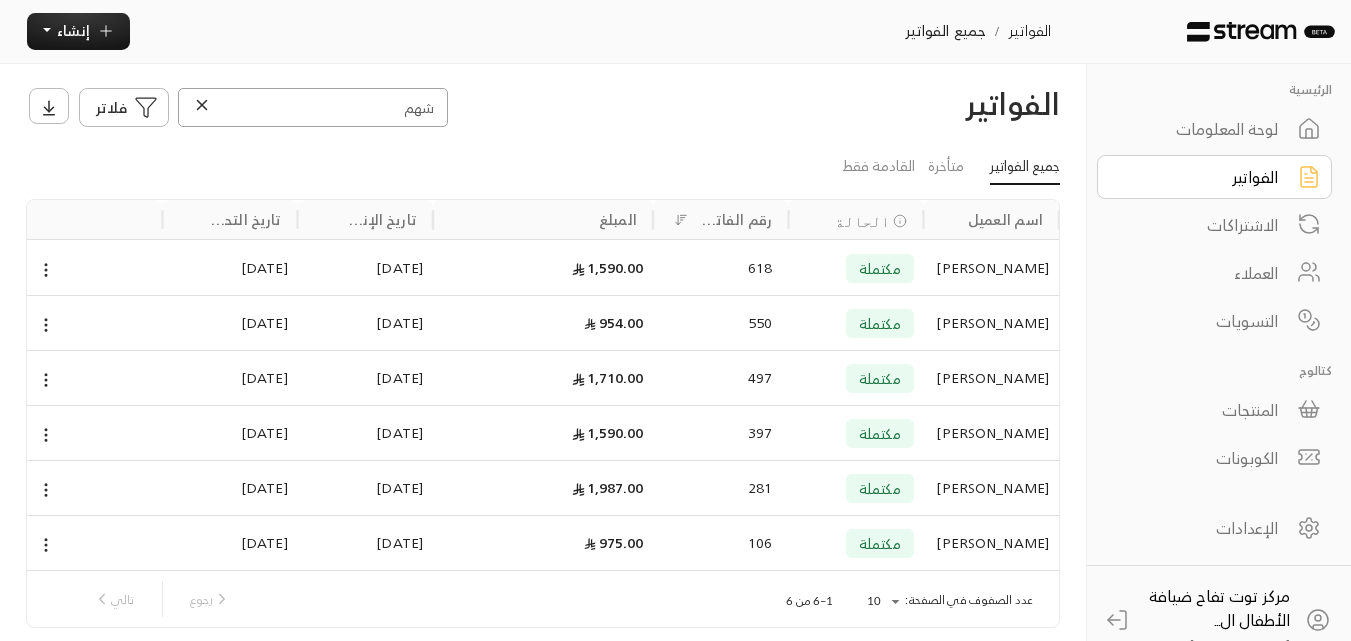type on "شهم" 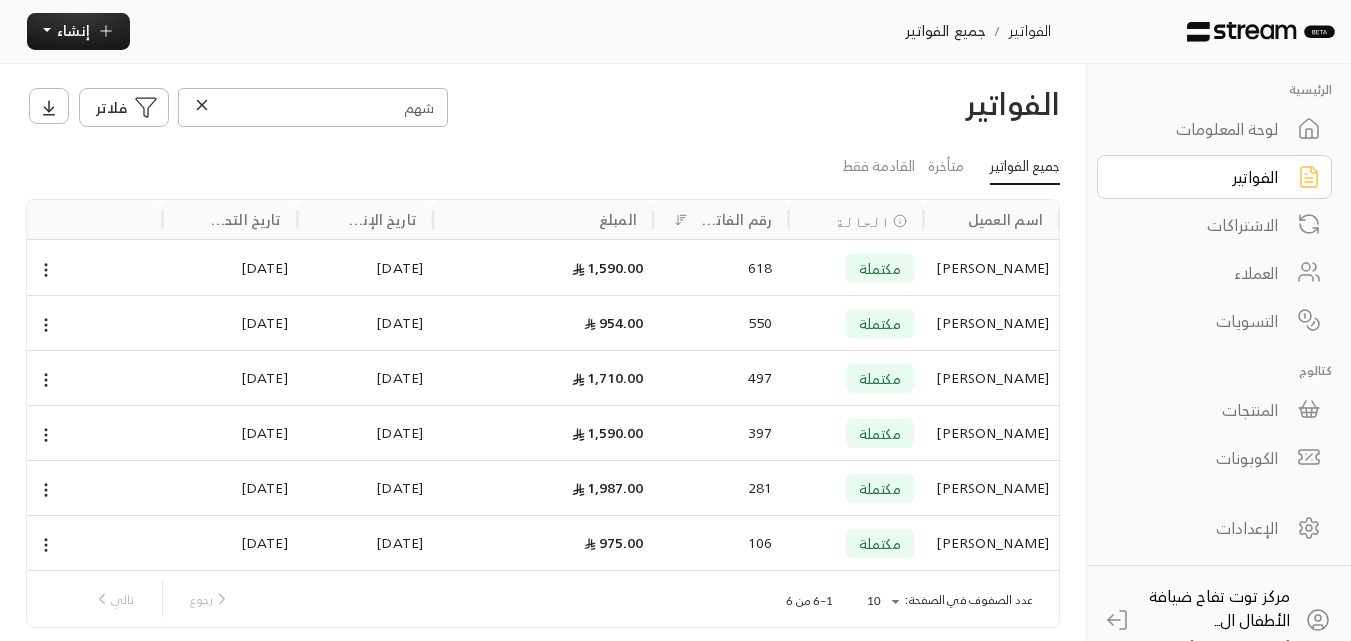 click on "شهم أحمد" at bounding box center [991, 268] 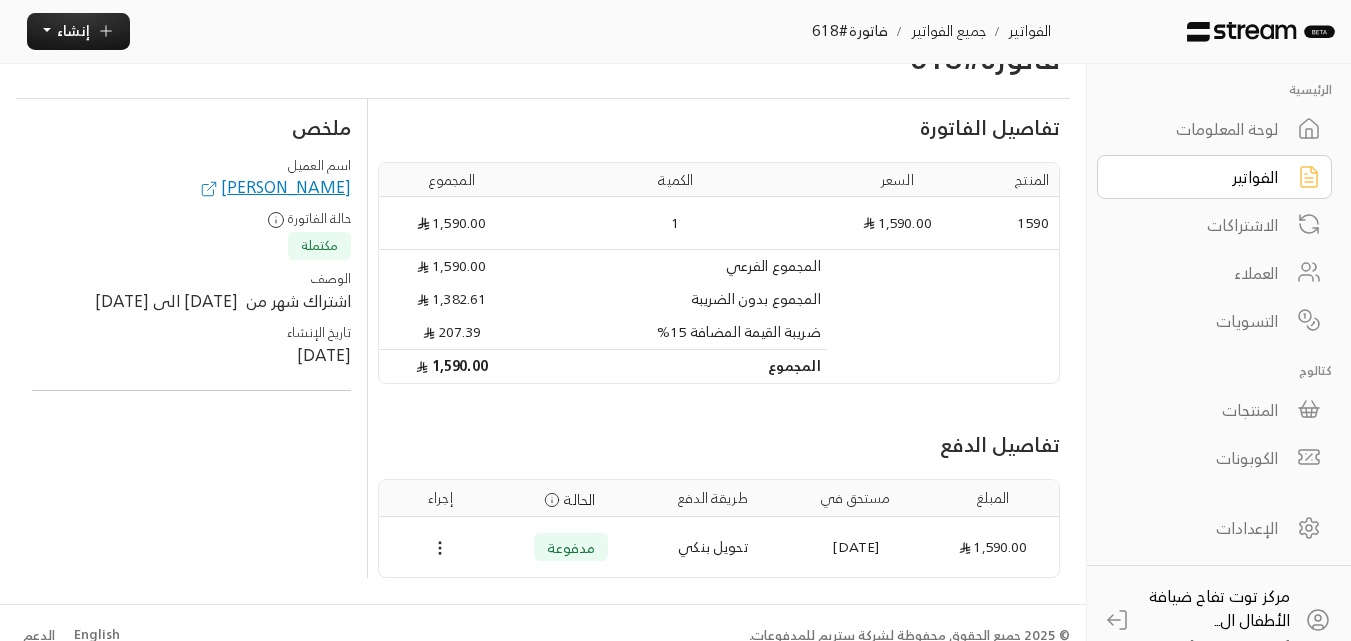 scroll, scrollTop: 69, scrollLeft: 0, axis: vertical 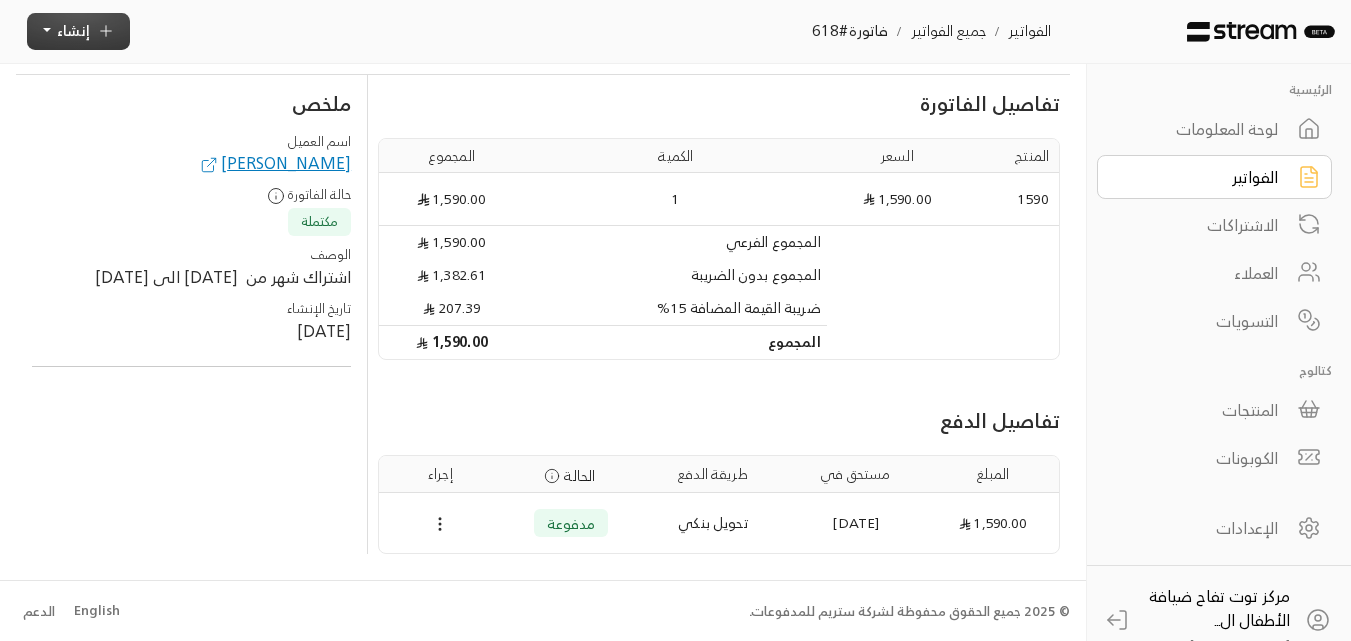 click on "إنشاء" at bounding box center [78, 31] 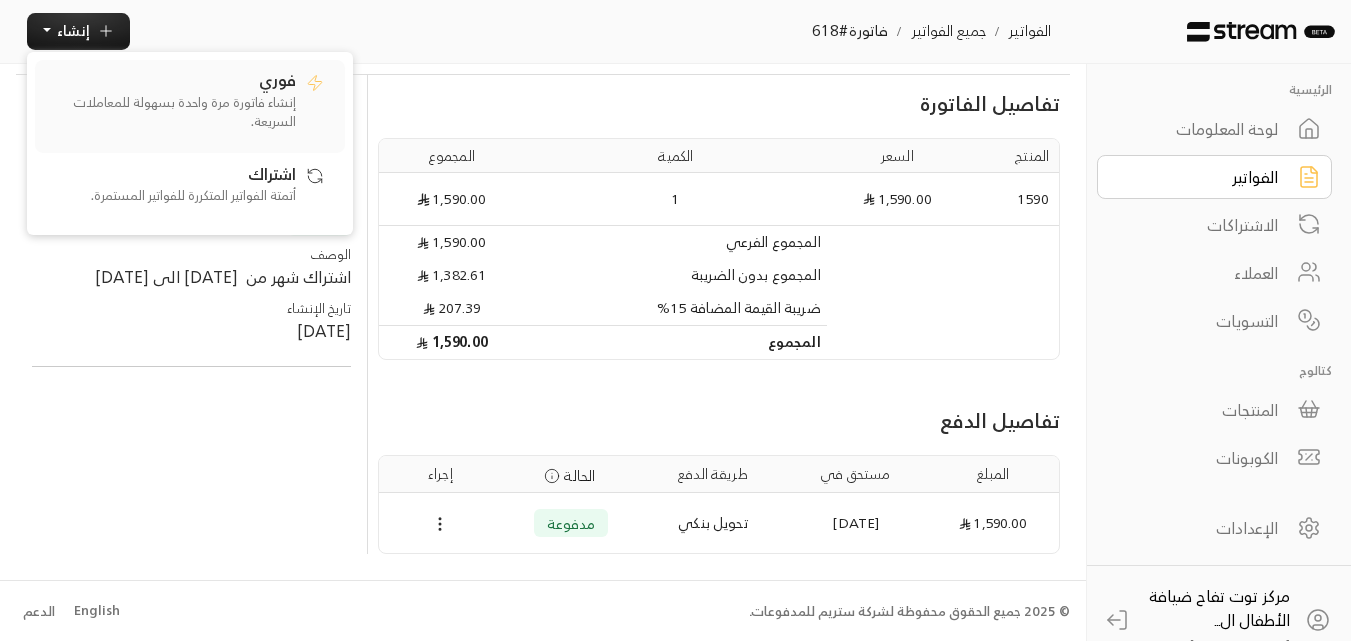 click on "فوري" at bounding box center [277, 79] 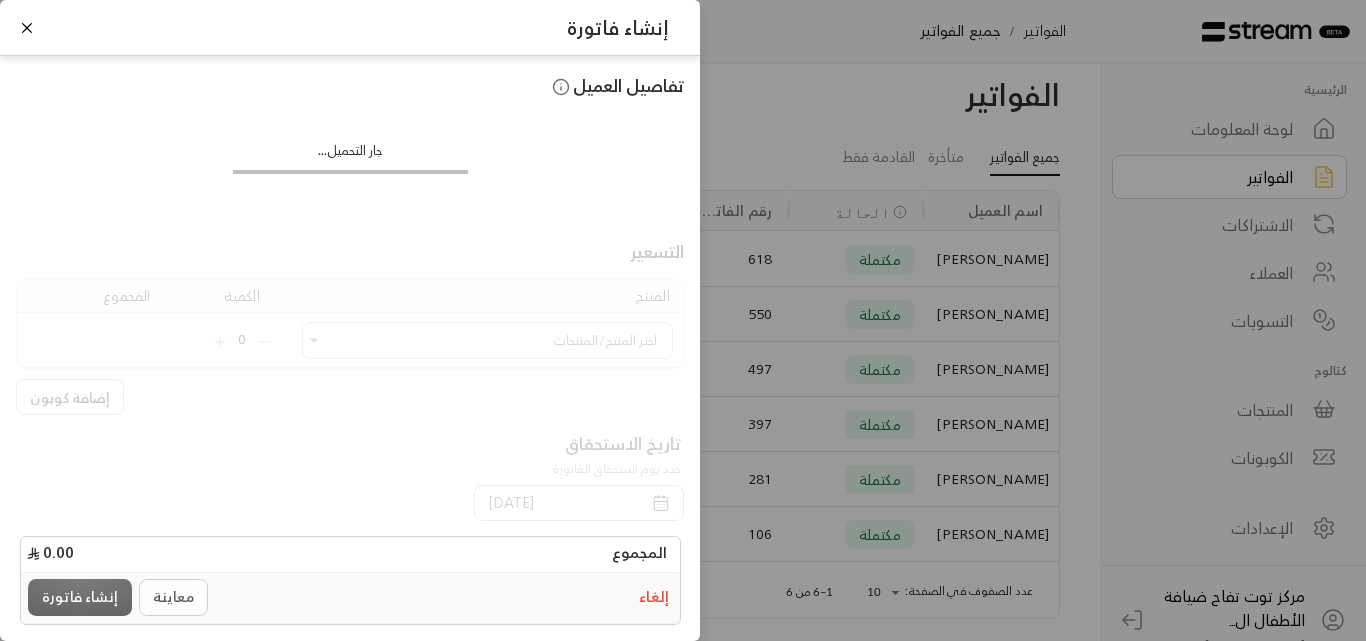 scroll, scrollTop: 0, scrollLeft: 0, axis: both 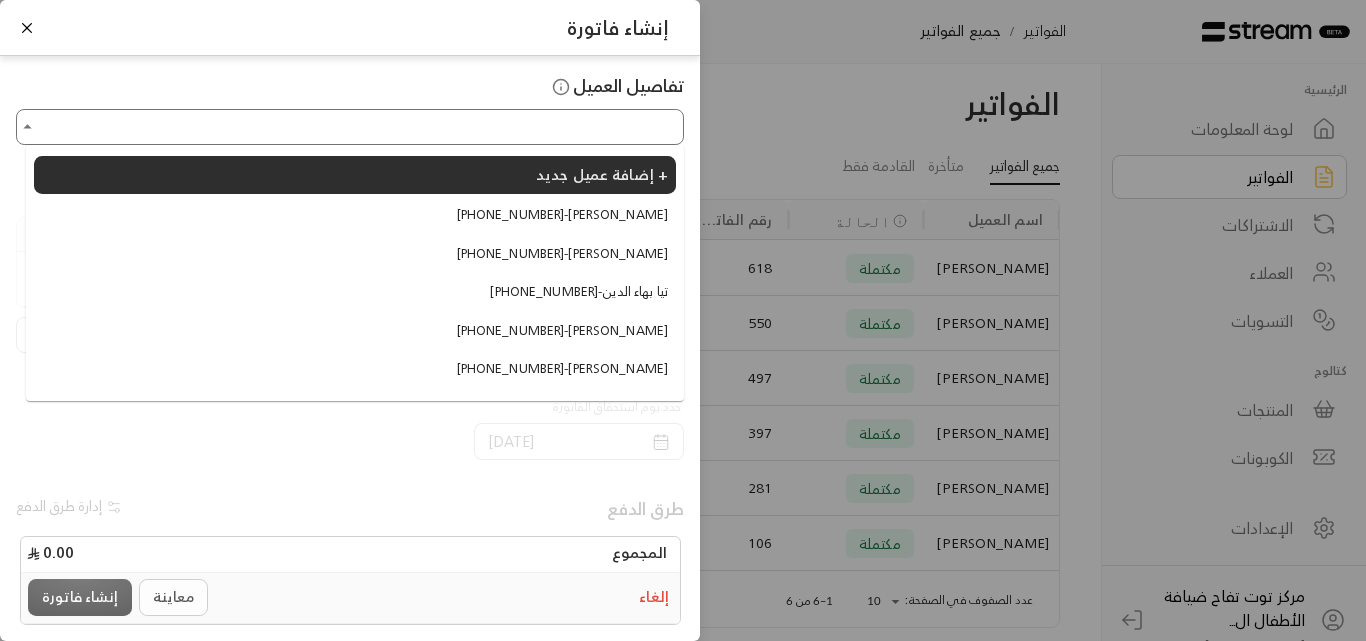 click on "اختر العميل" at bounding box center [350, 127] 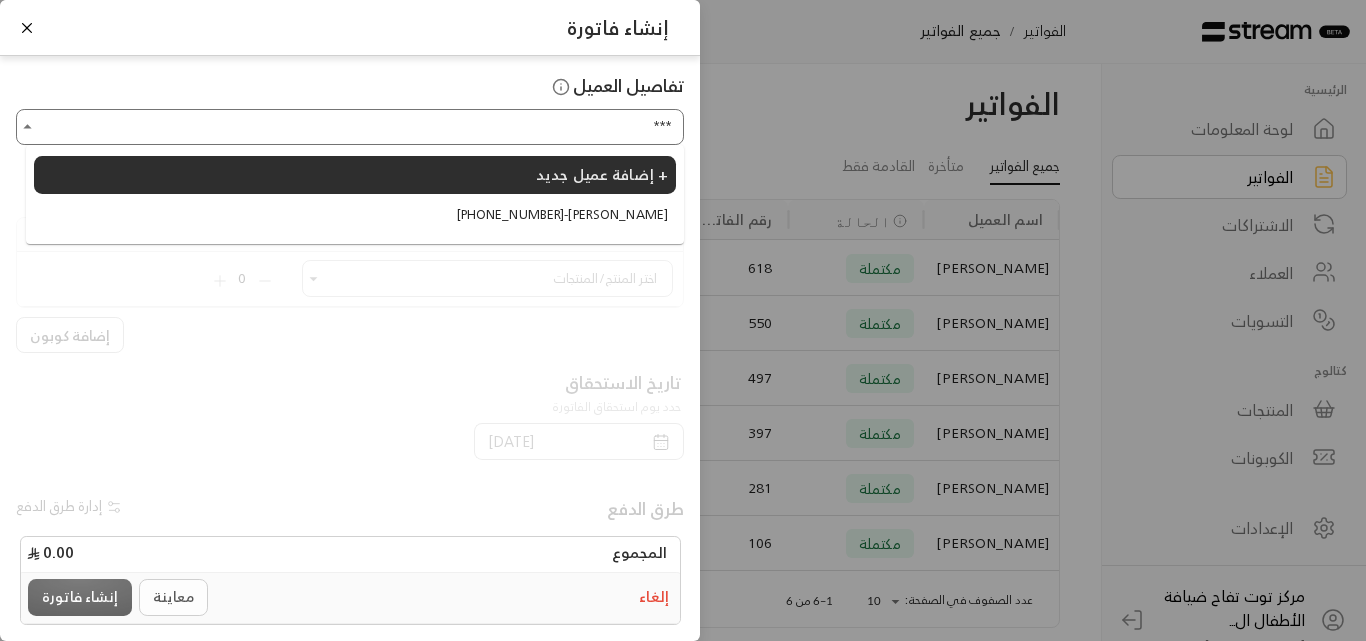 click on "+966541240408  -  شهم أحمد" at bounding box center (562, 215) 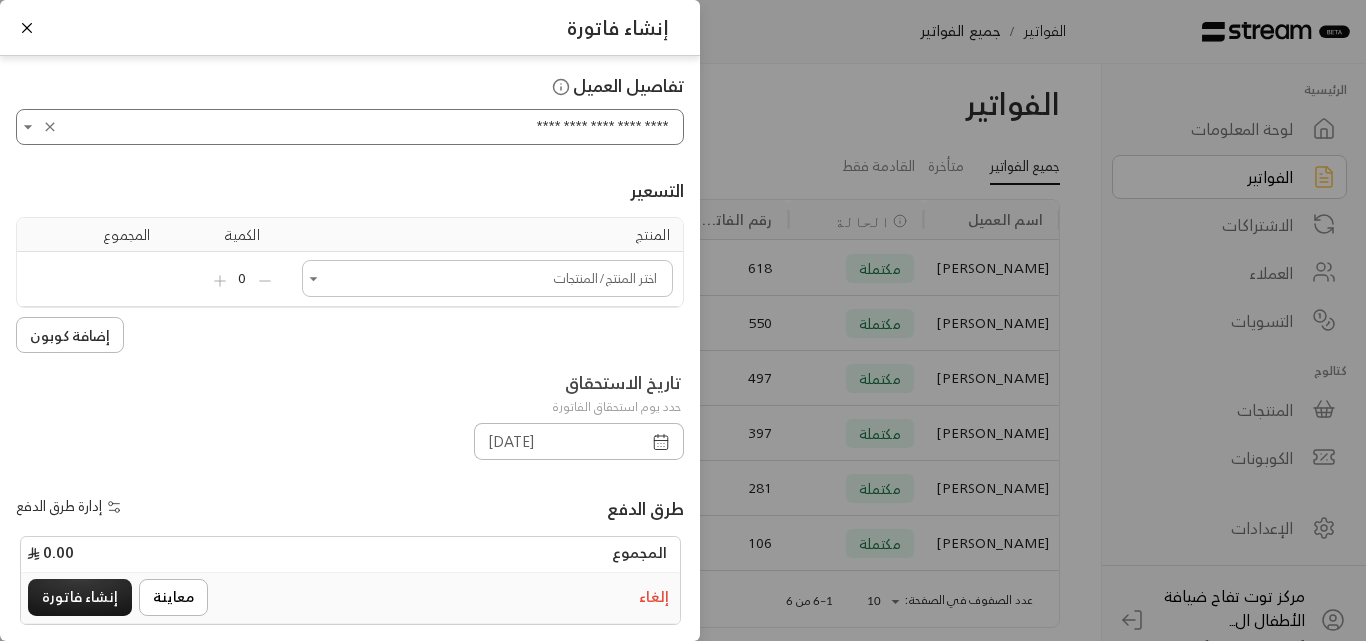 type on "**********" 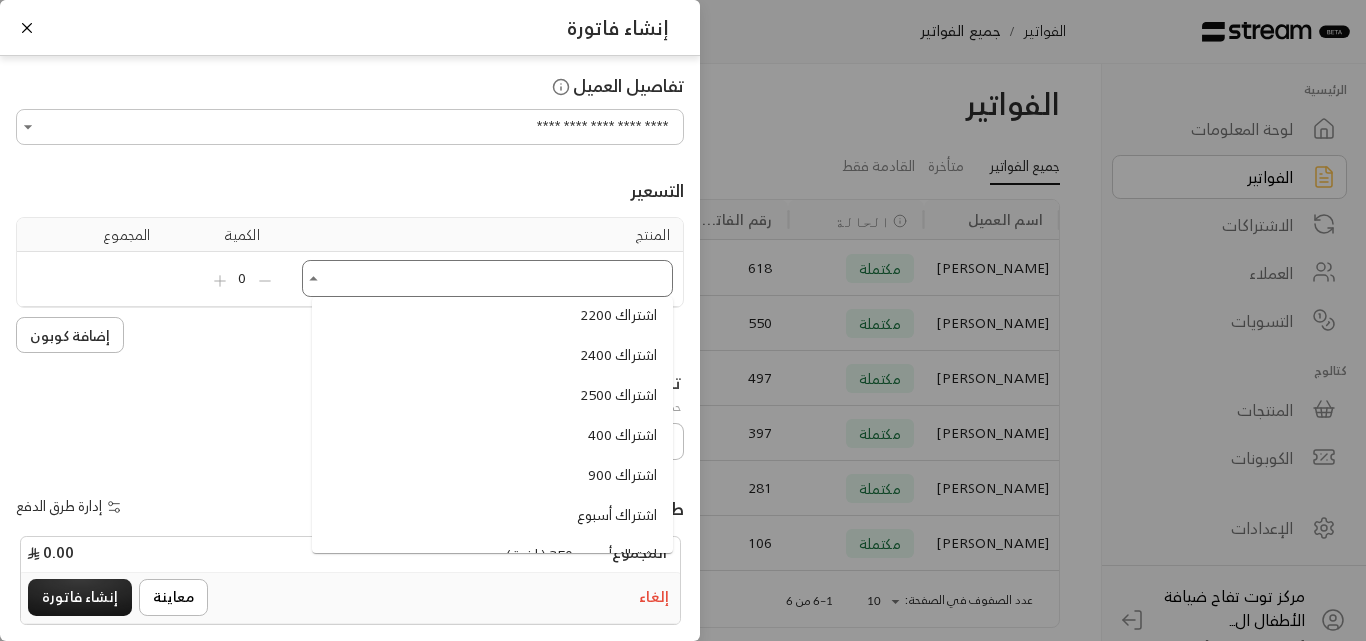 scroll, scrollTop: 1100, scrollLeft: 0, axis: vertical 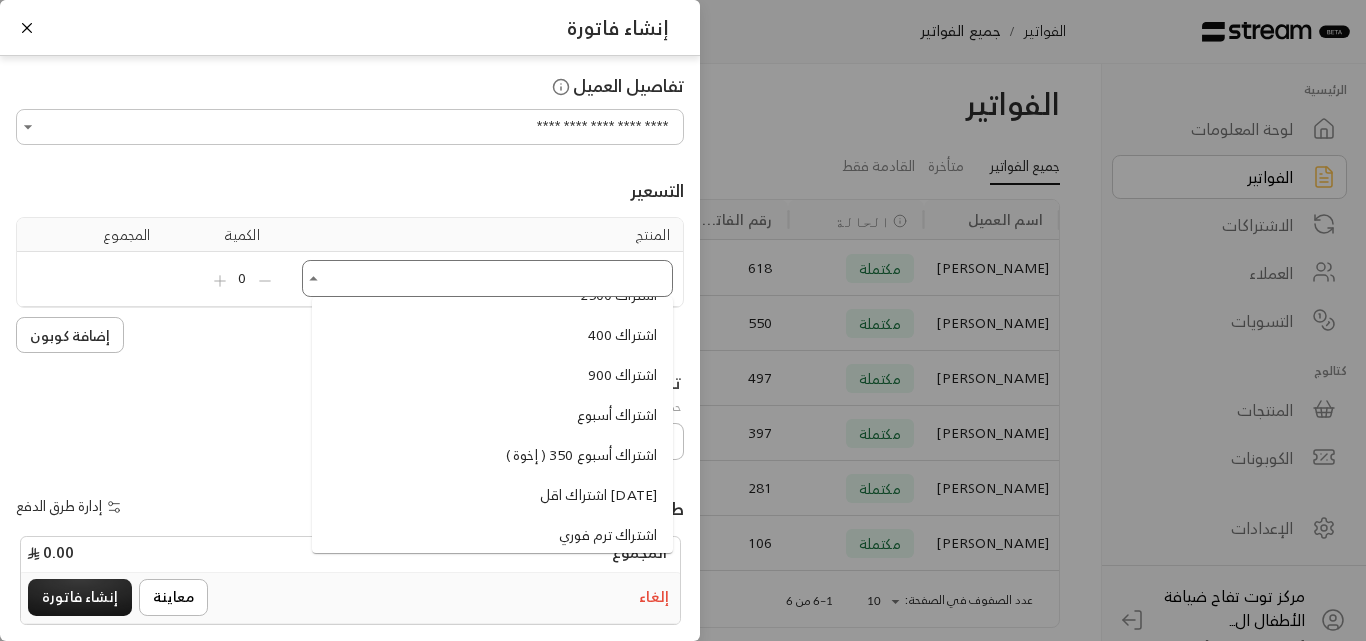 click on "اشتراك أسبوع" at bounding box center (617, 415) 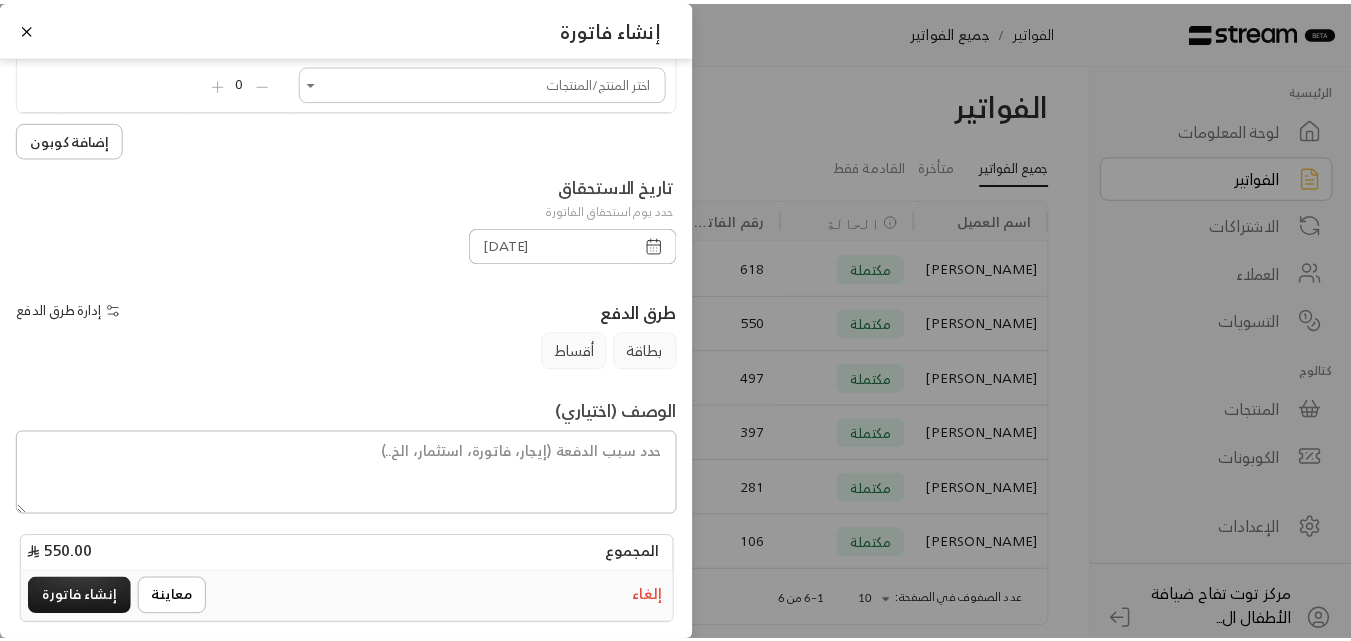 scroll, scrollTop: 278, scrollLeft: 0, axis: vertical 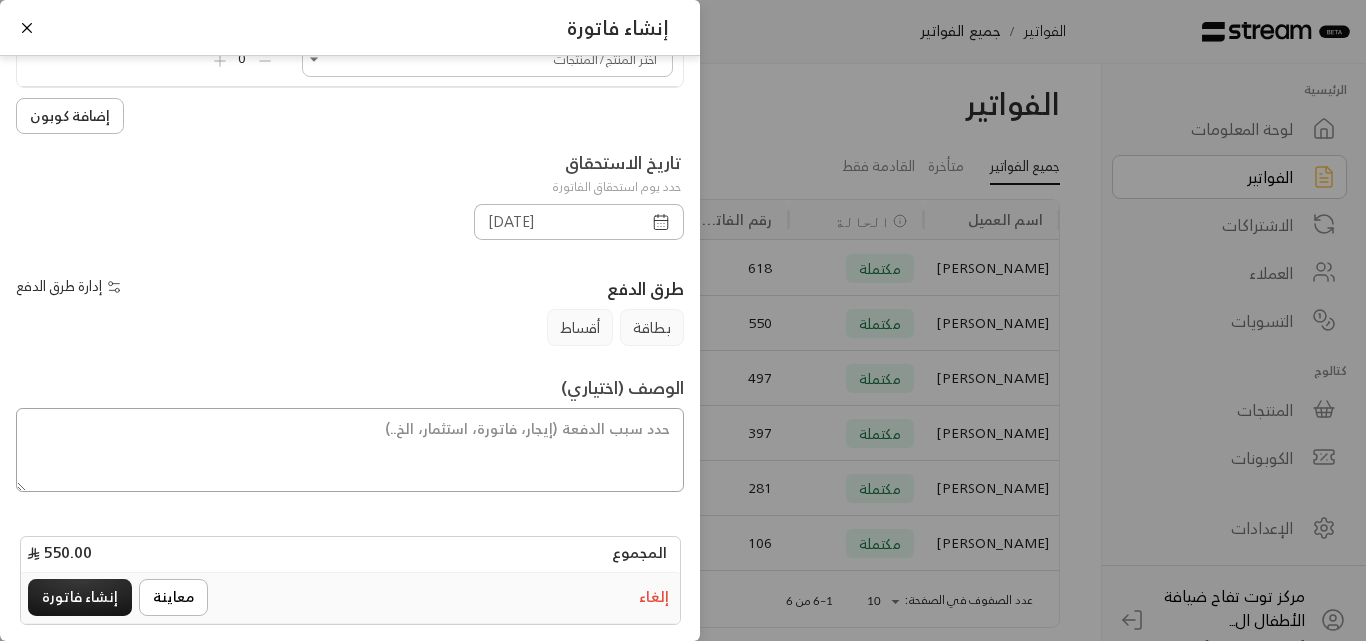 click at bounding box center (350, 450) 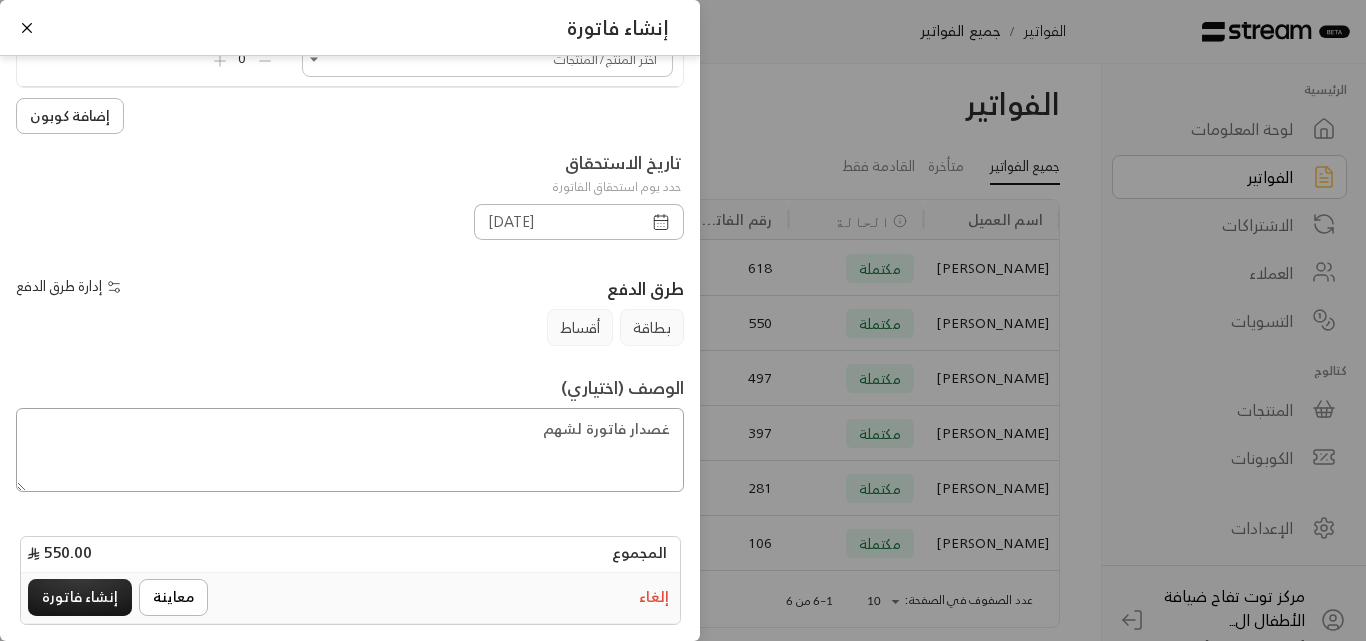 click on "غصدار فاتورة لشهم" at bounding box center [350, 450] 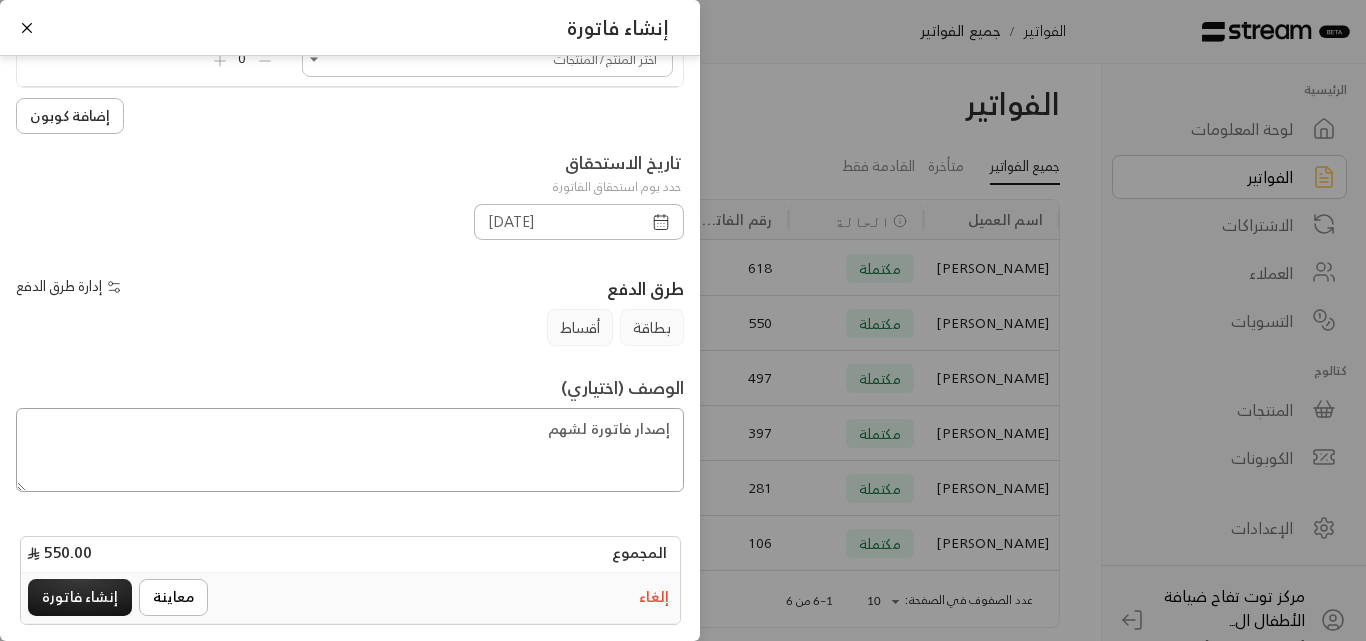 click on "إصدار فاتورة لشهم" at bounding box center [350, 450] 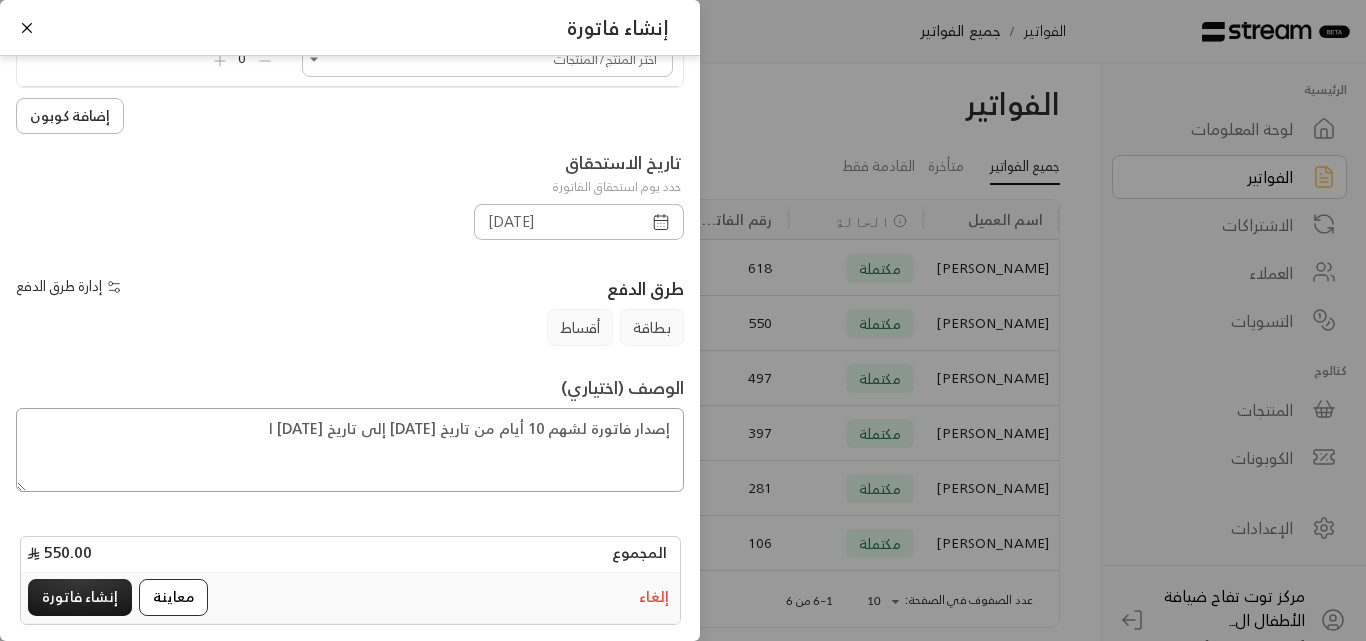 type on "إصدار فاتورة لشهم 10 أيام من تاريخ 1-7-2025 إلى تاريخ 10-7-2025 ا" 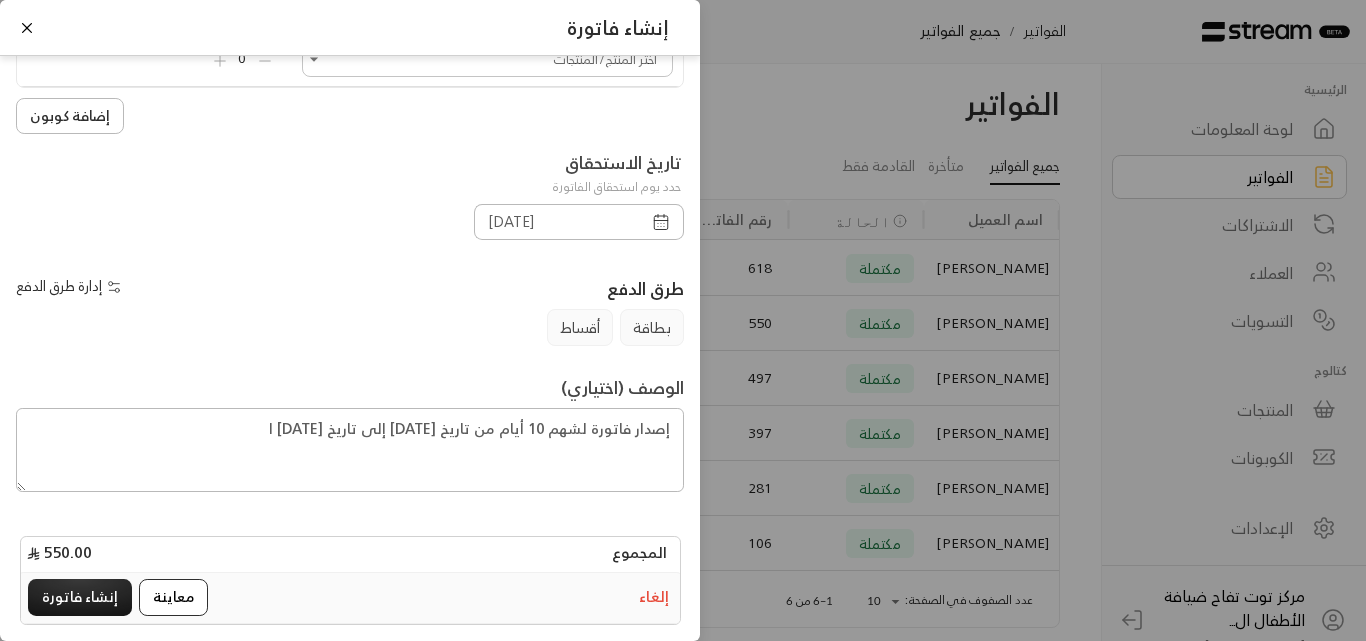 click on "معاينة" at bounding box center (173, 597) 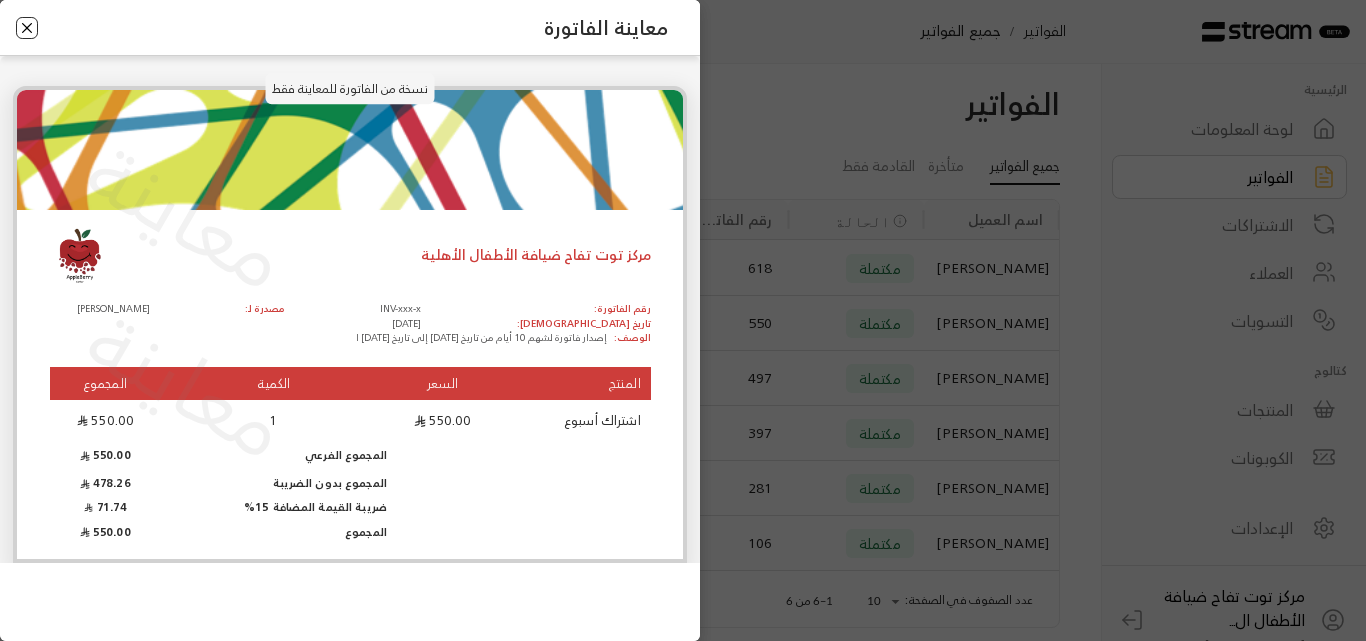 click at bounding box center (27, 28) 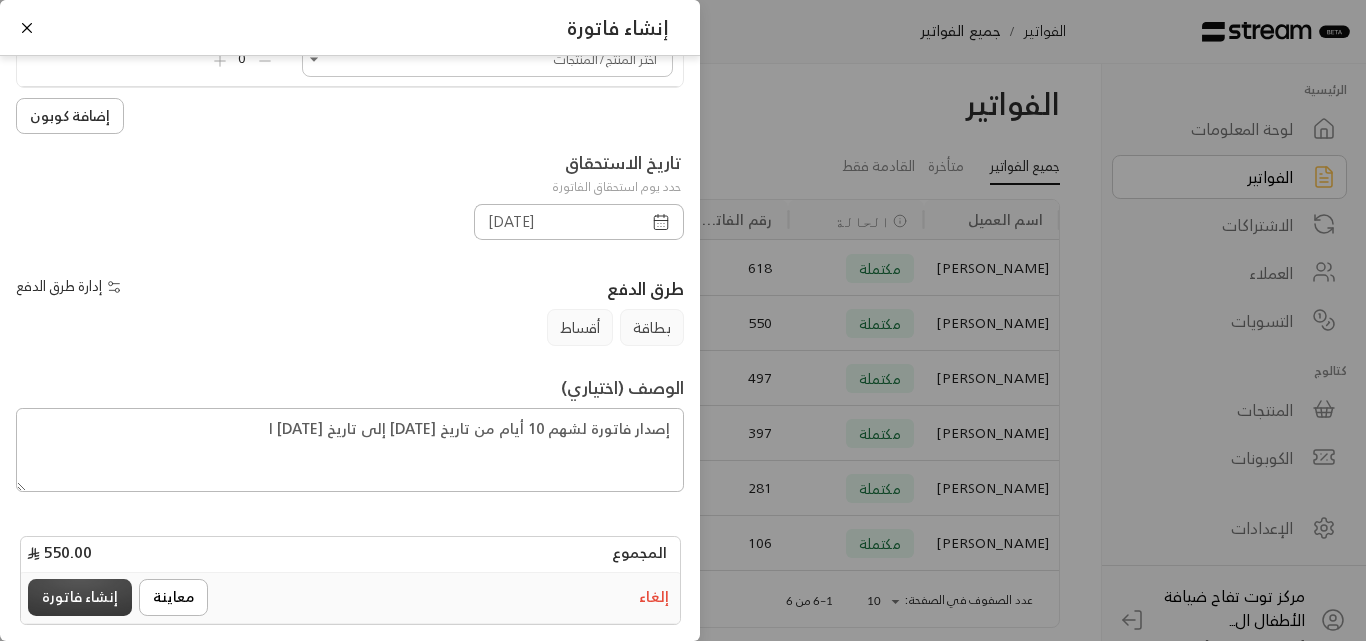 click on "إنشاء فاتورة" at bounding box center (80, 597) 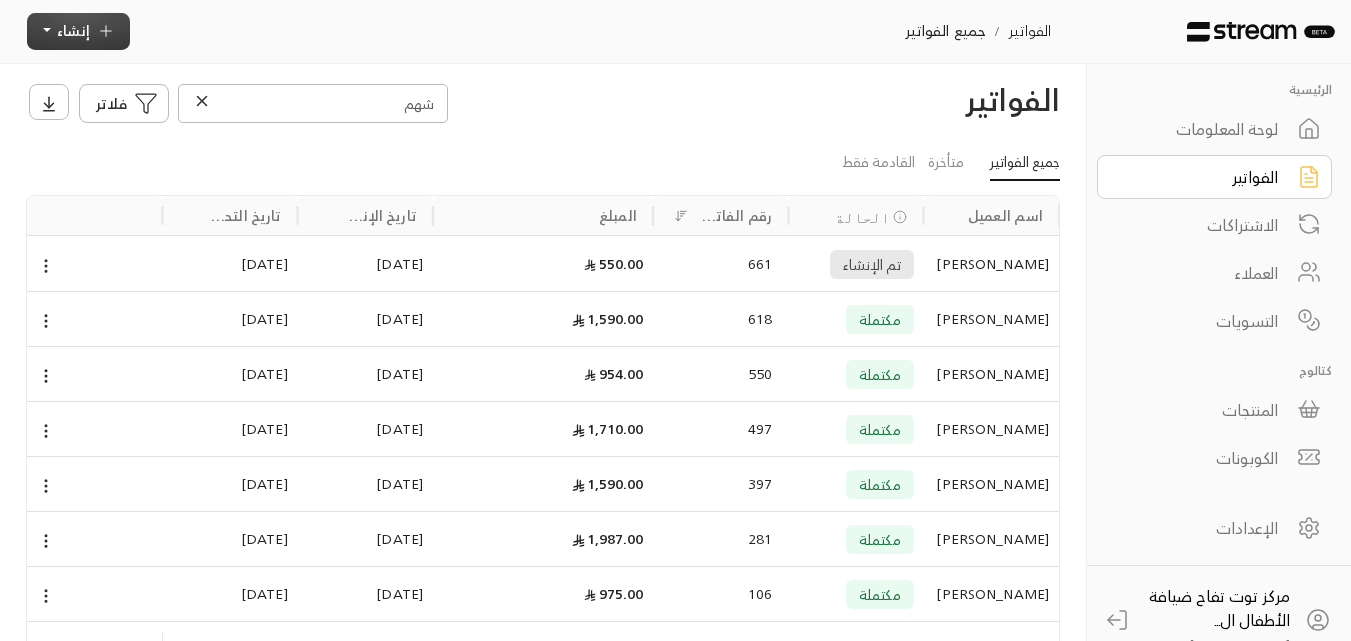 scroll, scrollTop: 0, scrollLeft: 0, axis: both 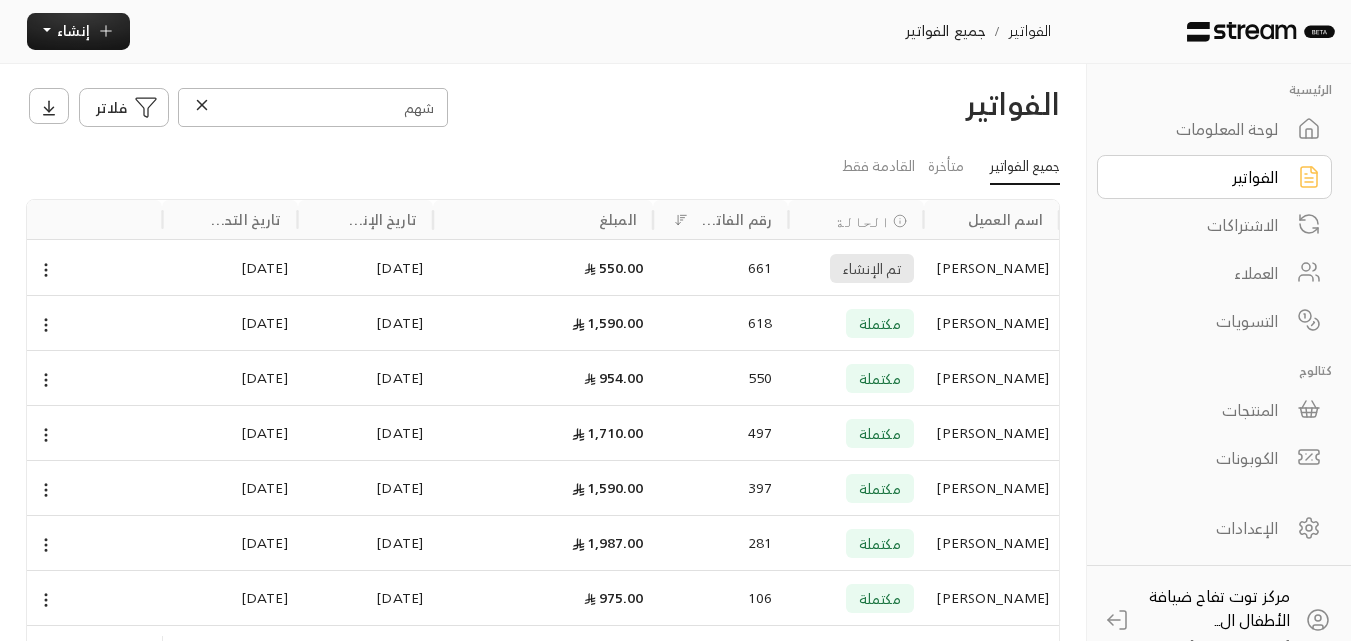 click at bounding box center [1261, 32] 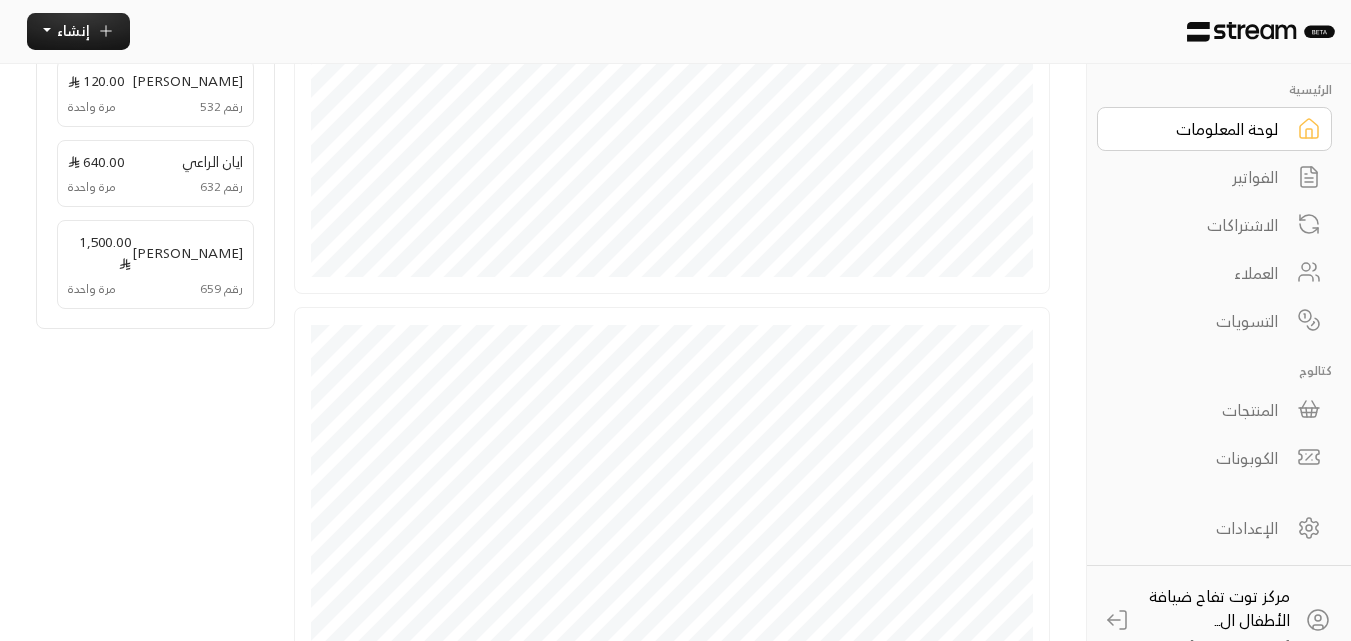 scroll, scrollTop: 500, scrollLeft: 0, axis: vertical 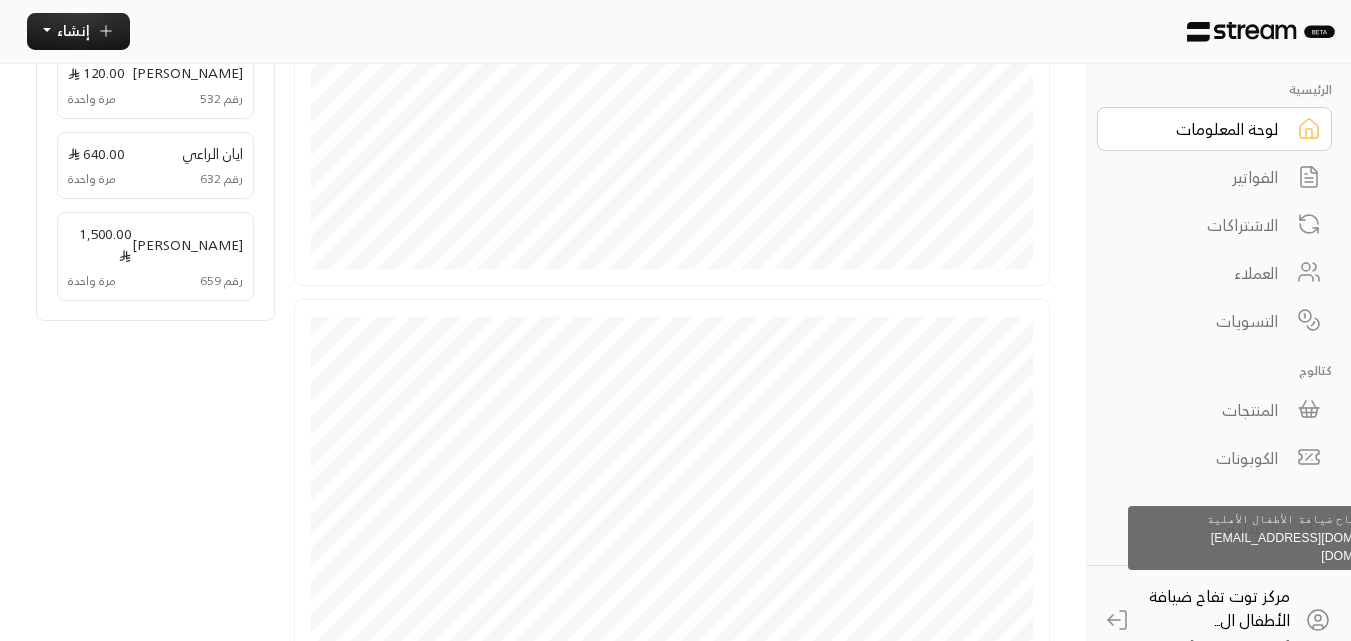 click on "مركز توت تفاح ضيافة الأطفال ال...     appleberry.center@gma..." at bounding box center (1217, 620) 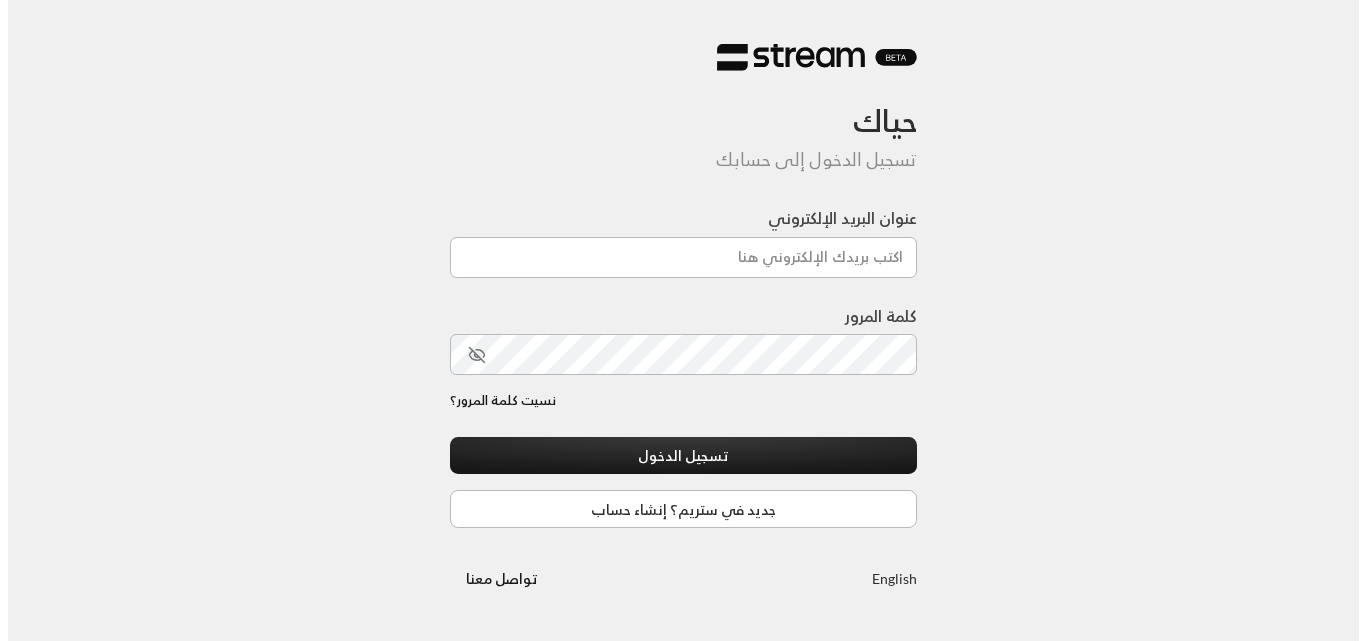 scroll, scrollTop: 0, scrollLeft: 0, axis: both 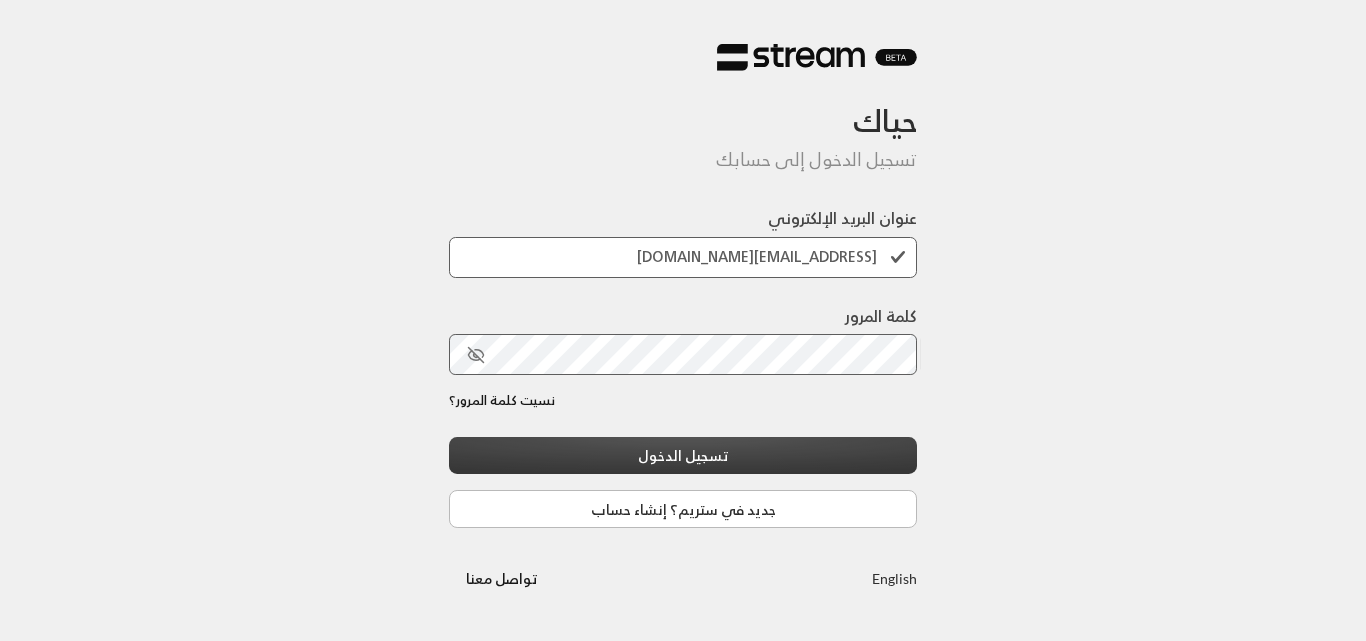 click on "تسجيل الدخول" at bounding box center [683, 455] 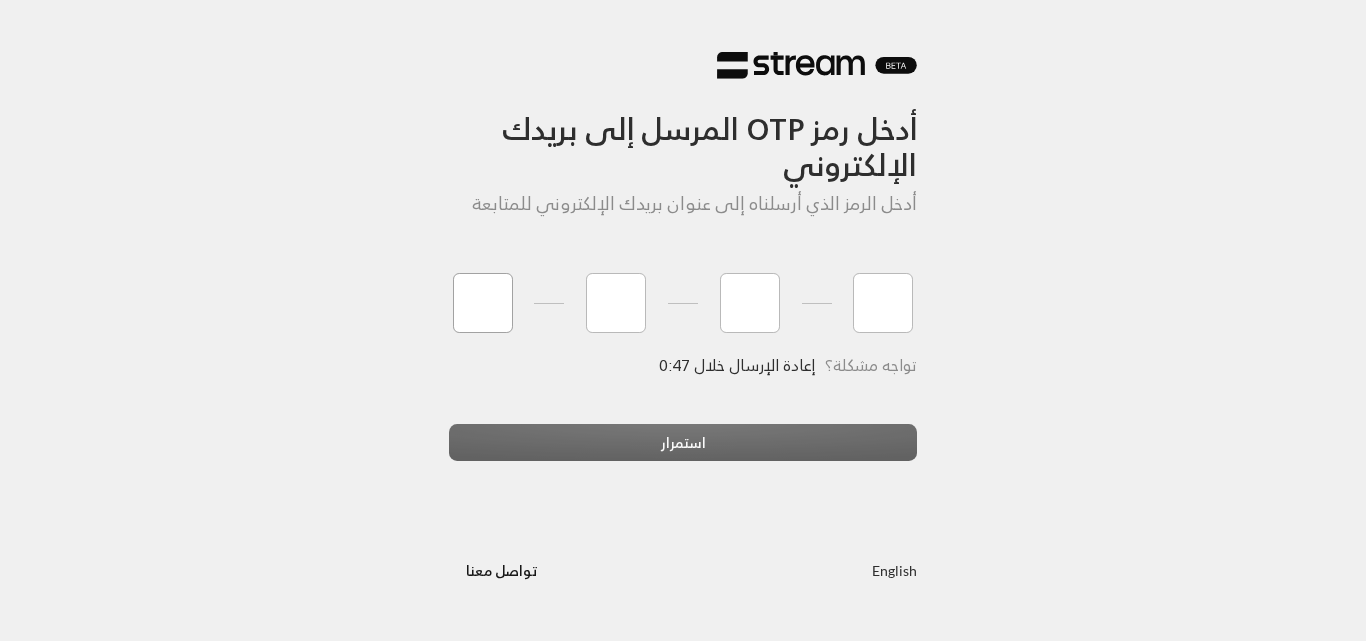 type on "1" 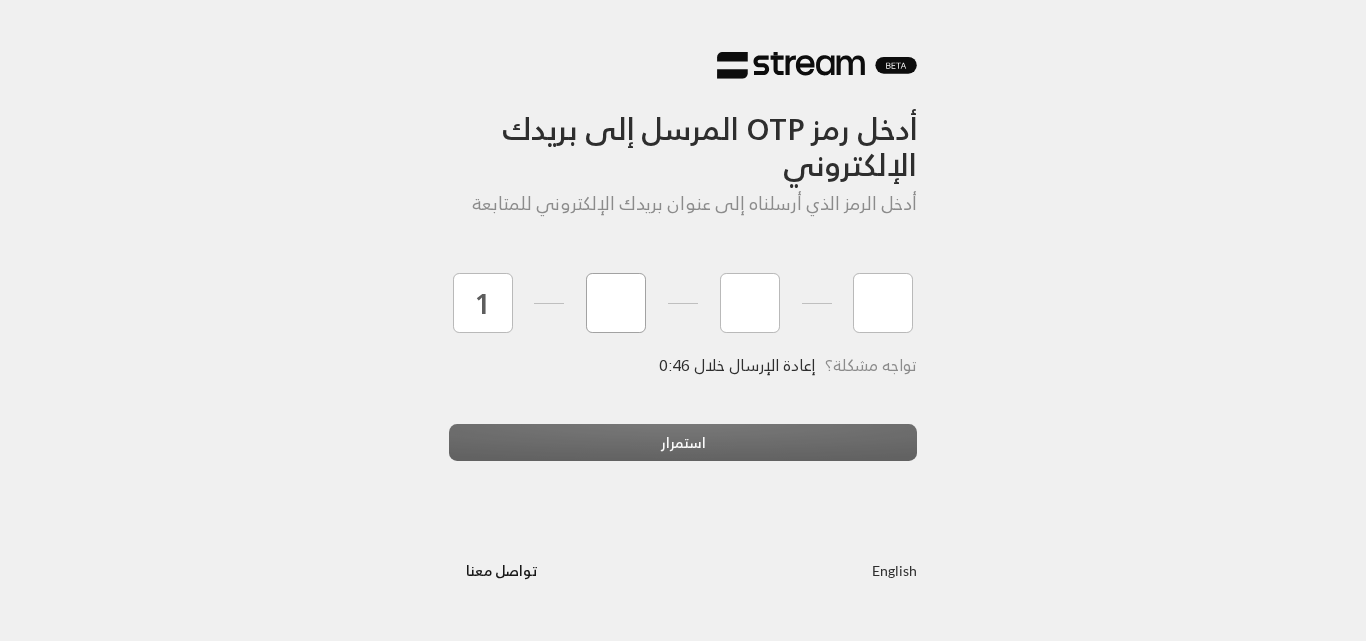 type on "9" 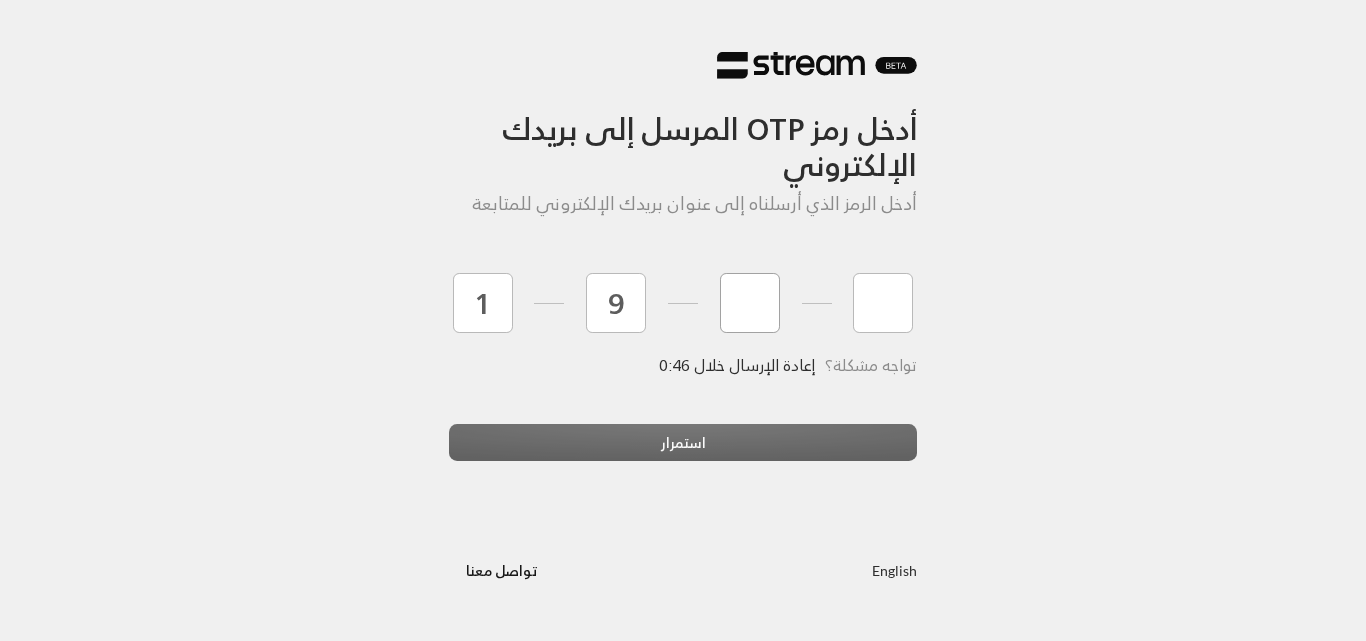 type on "6" 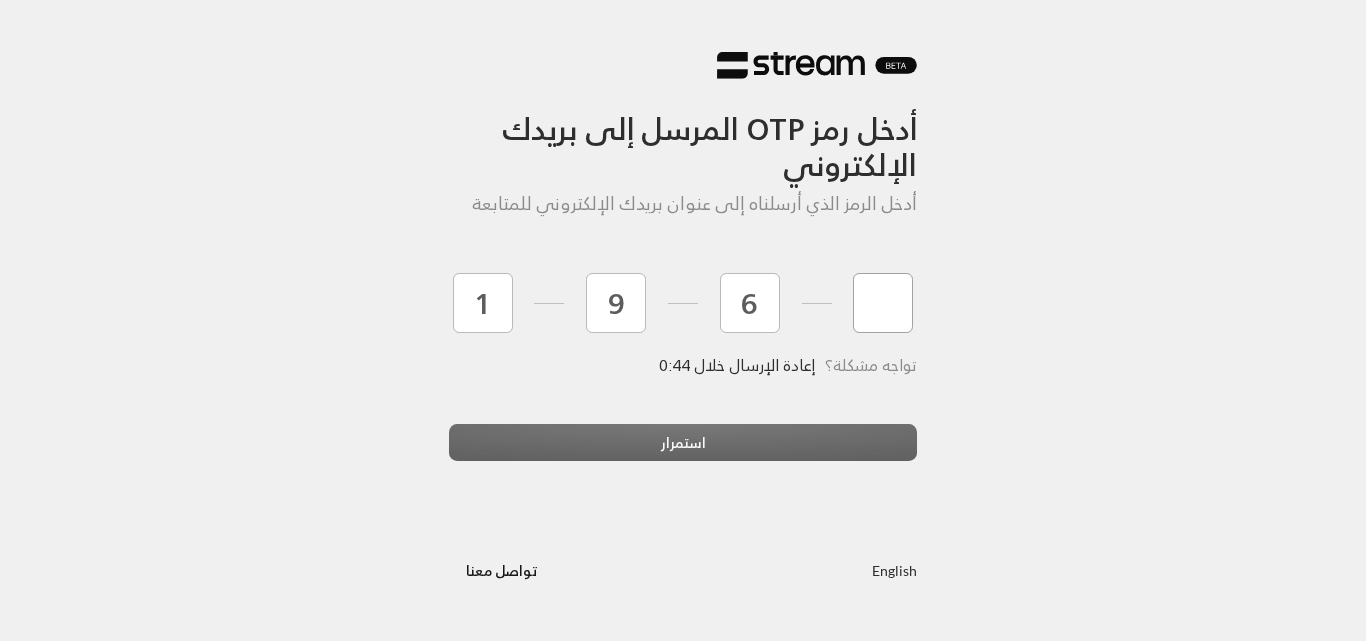 type on "3" 